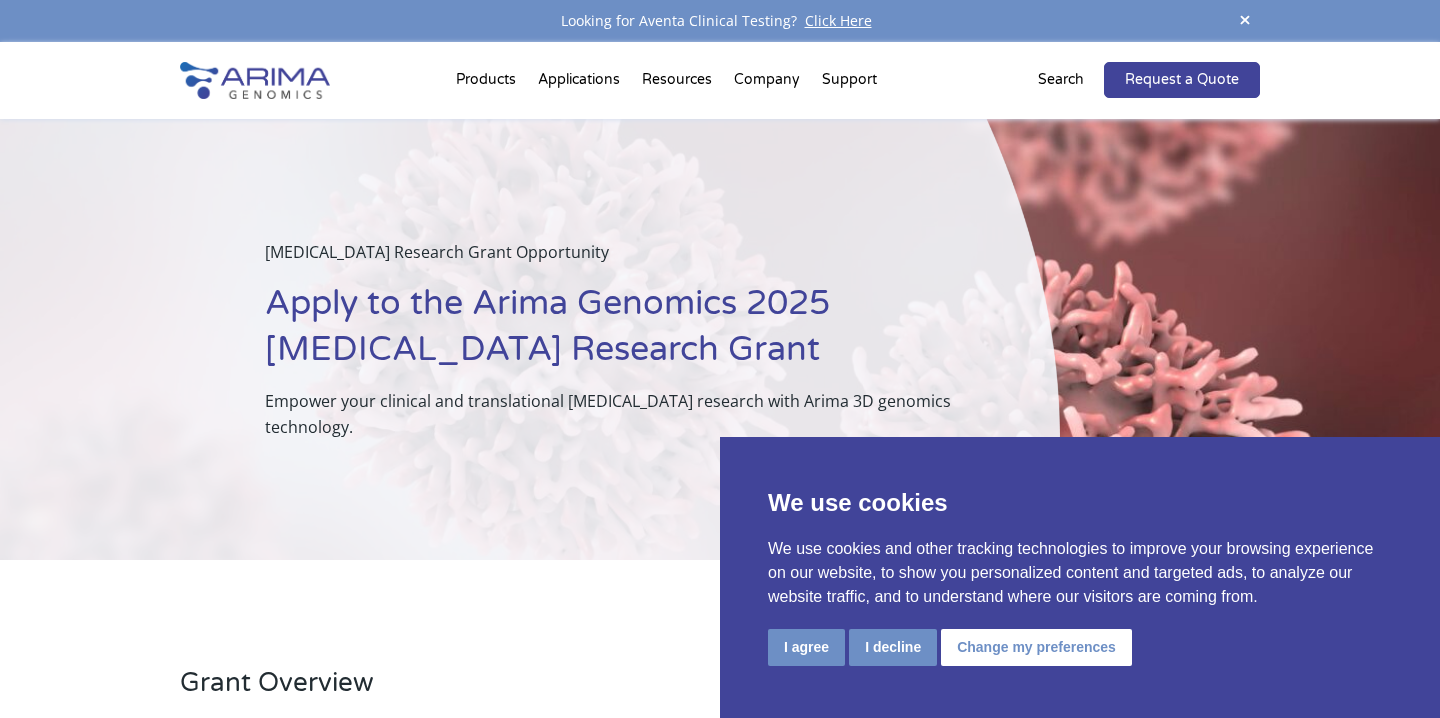 scroll, scrollTop: 0, scrollLeft: 0, axis: both 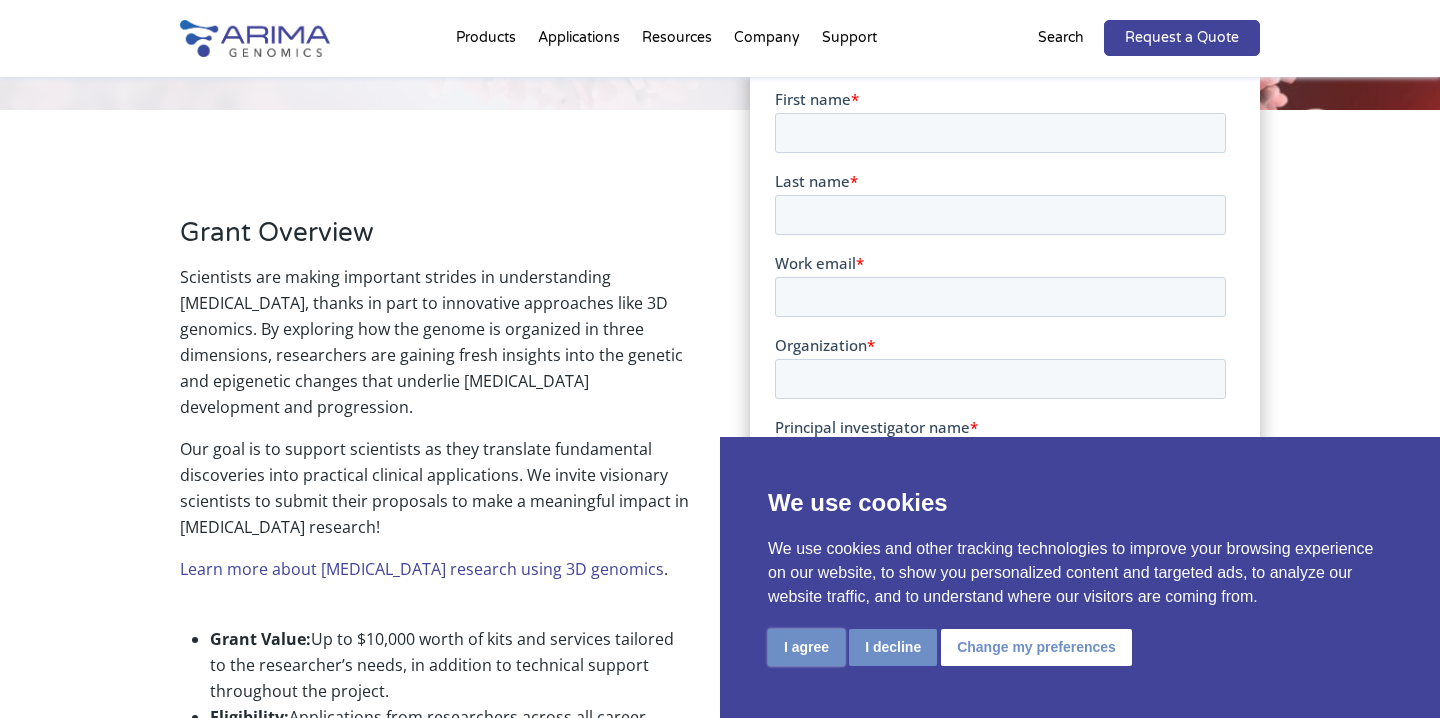 click on "I agree" at bounding box center [806, 647] 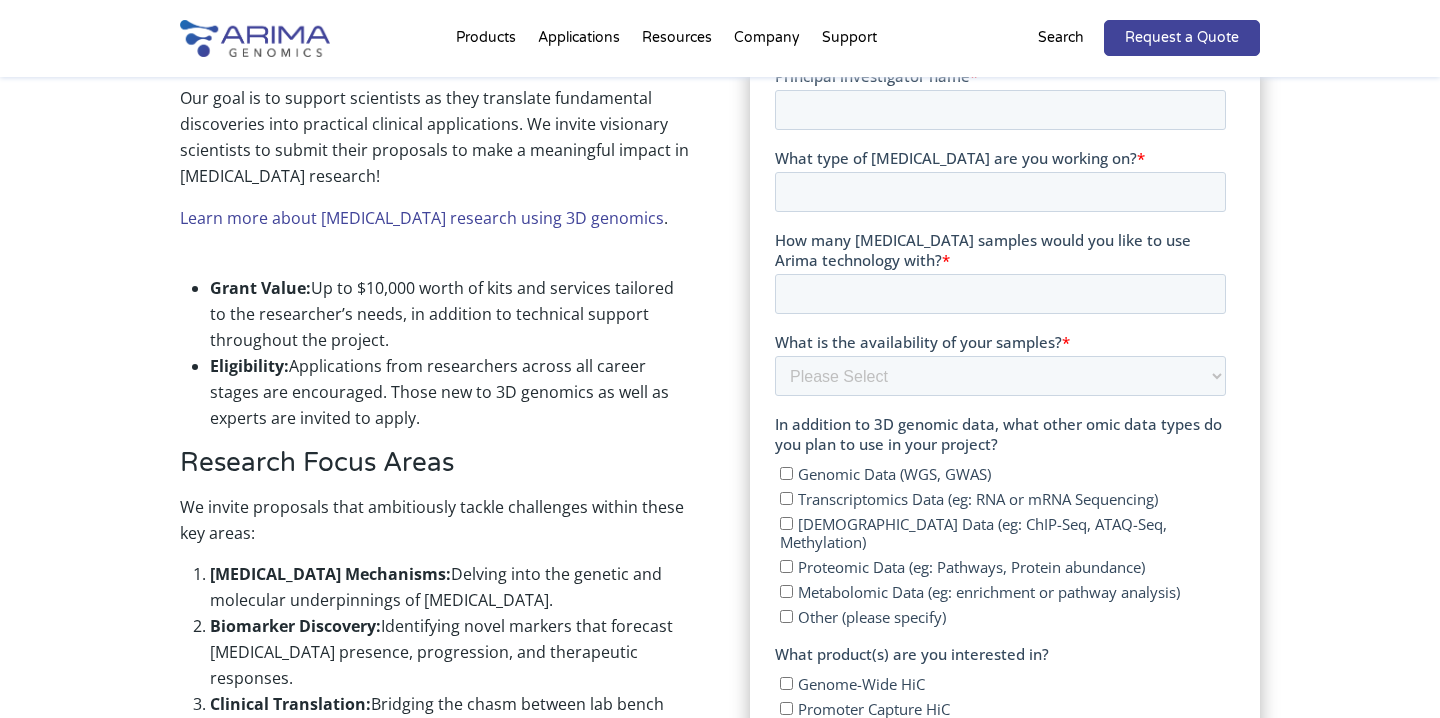 scroll, scrollTop: 890, scrollLeft: 0, axis: vertical 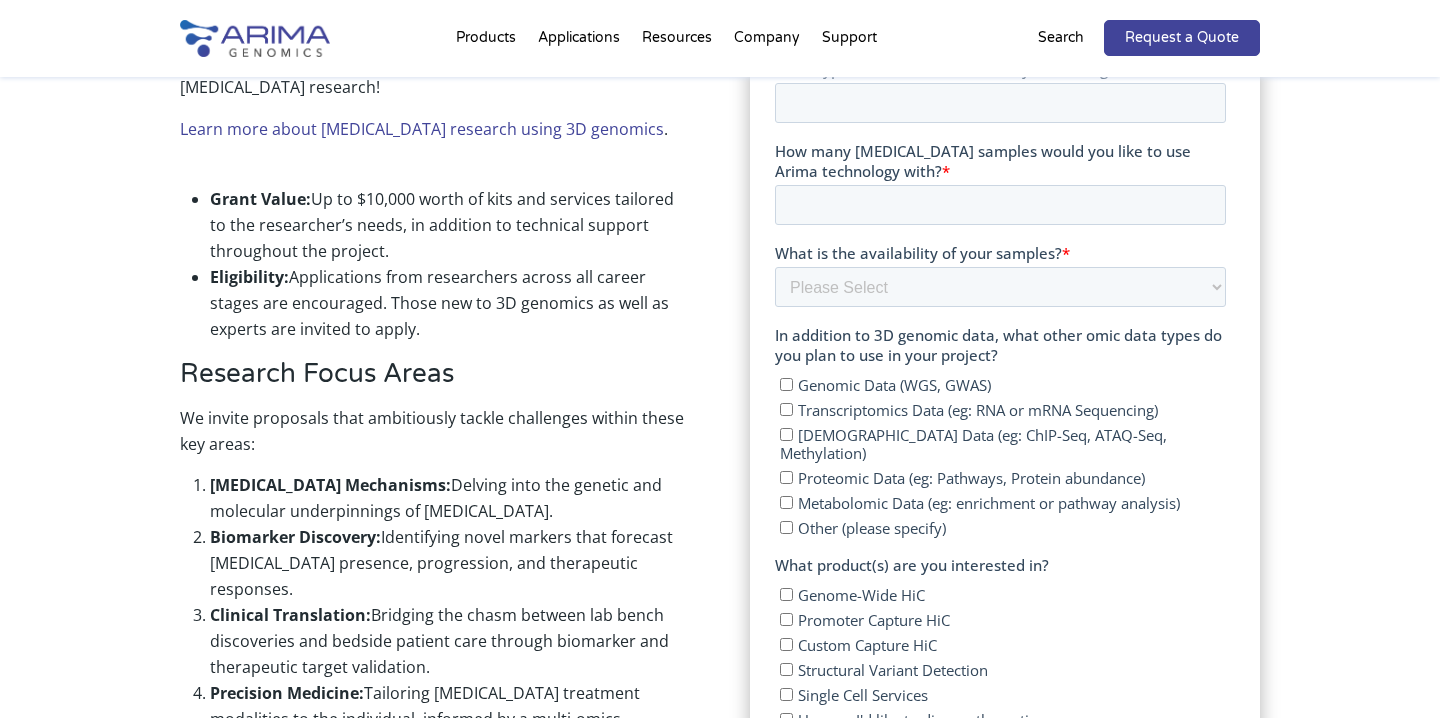 drag, startPoint x: 459, startPoint y: 294, endPoint x: 231, endPoint y: 175, distance: 257.1867 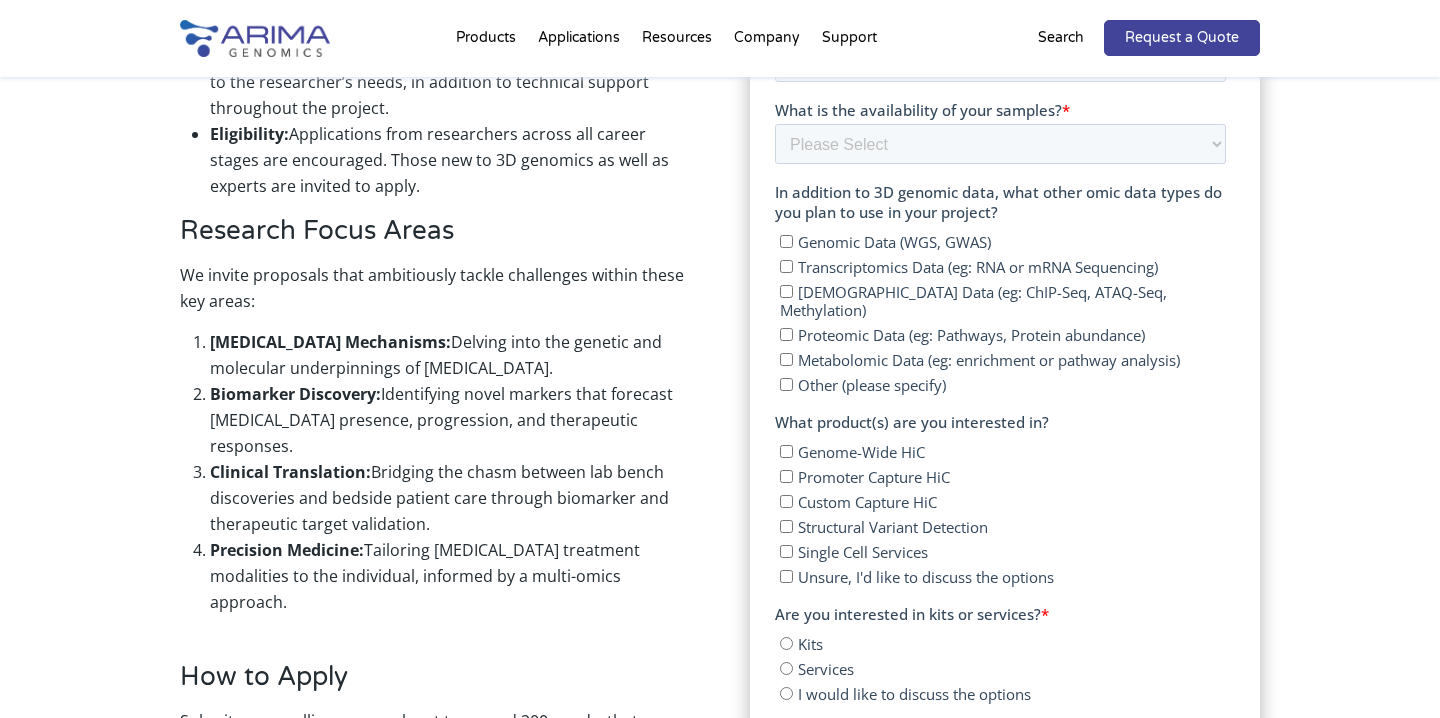 scroll, scrollTop: 1016, scrollLeft: 0, axis: vertical 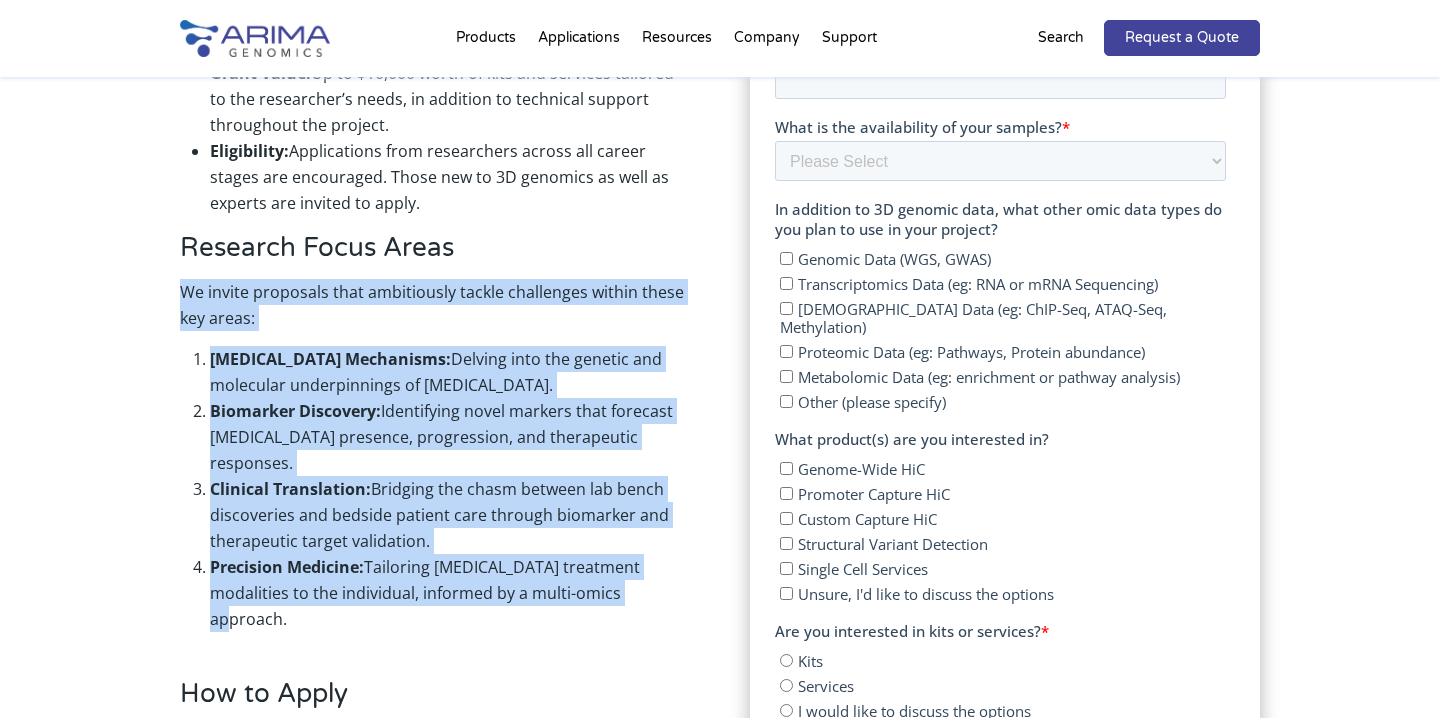 drag, startPoint x: 610, startPoint y: 543, endPoint x: 183, endPoint y: 263, distance: 510.6163 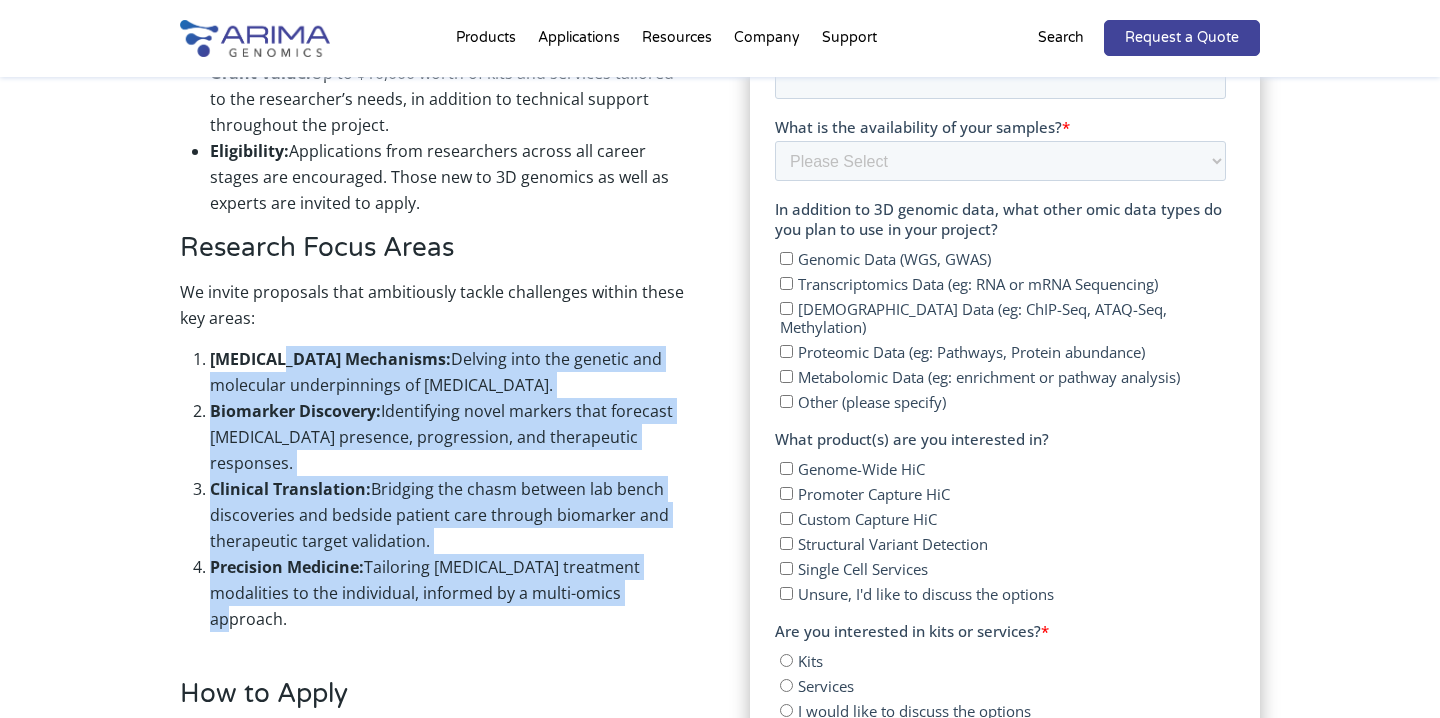 drag, startPoint x: 611, startPoint y: 547, endPoint x: 283, endPoint y: 328, distance: 394.39194 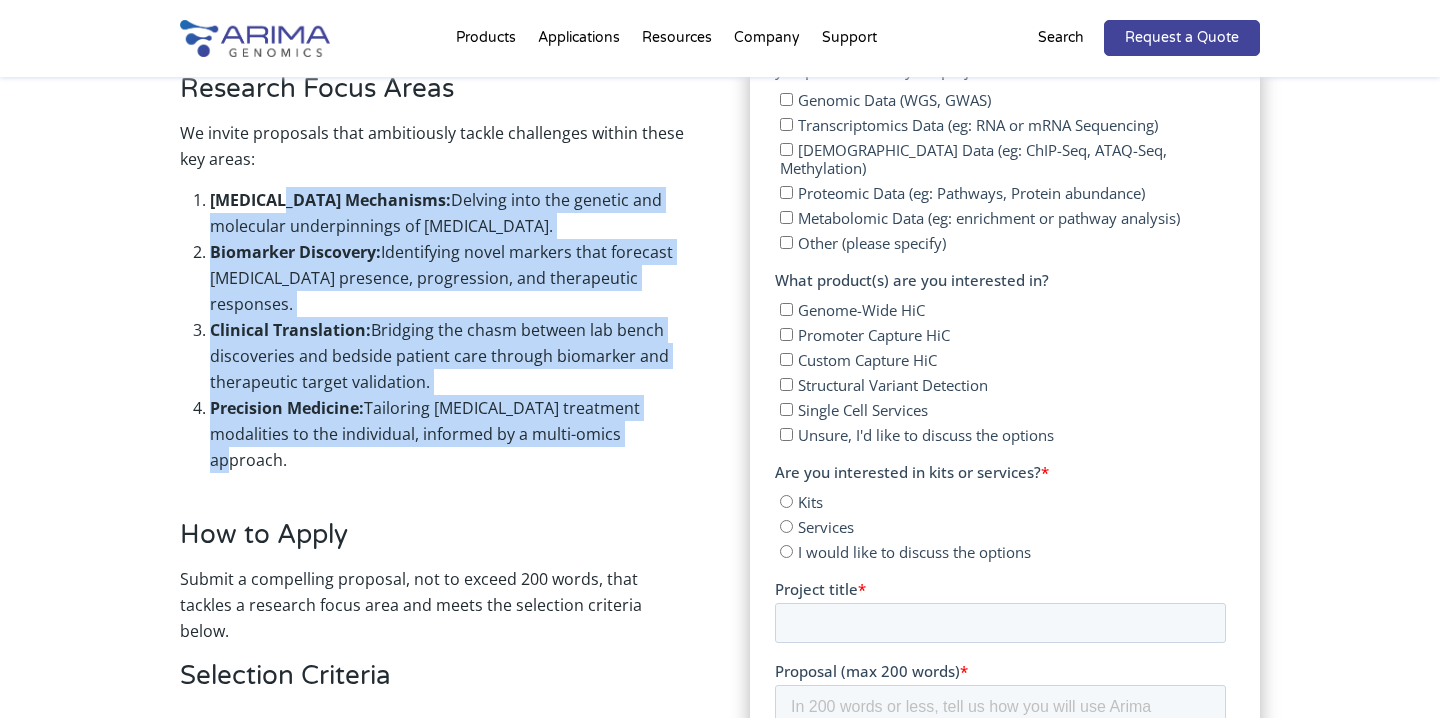 scroll, scrollTop: 1178, scrollLeft: 0, axis: vertical 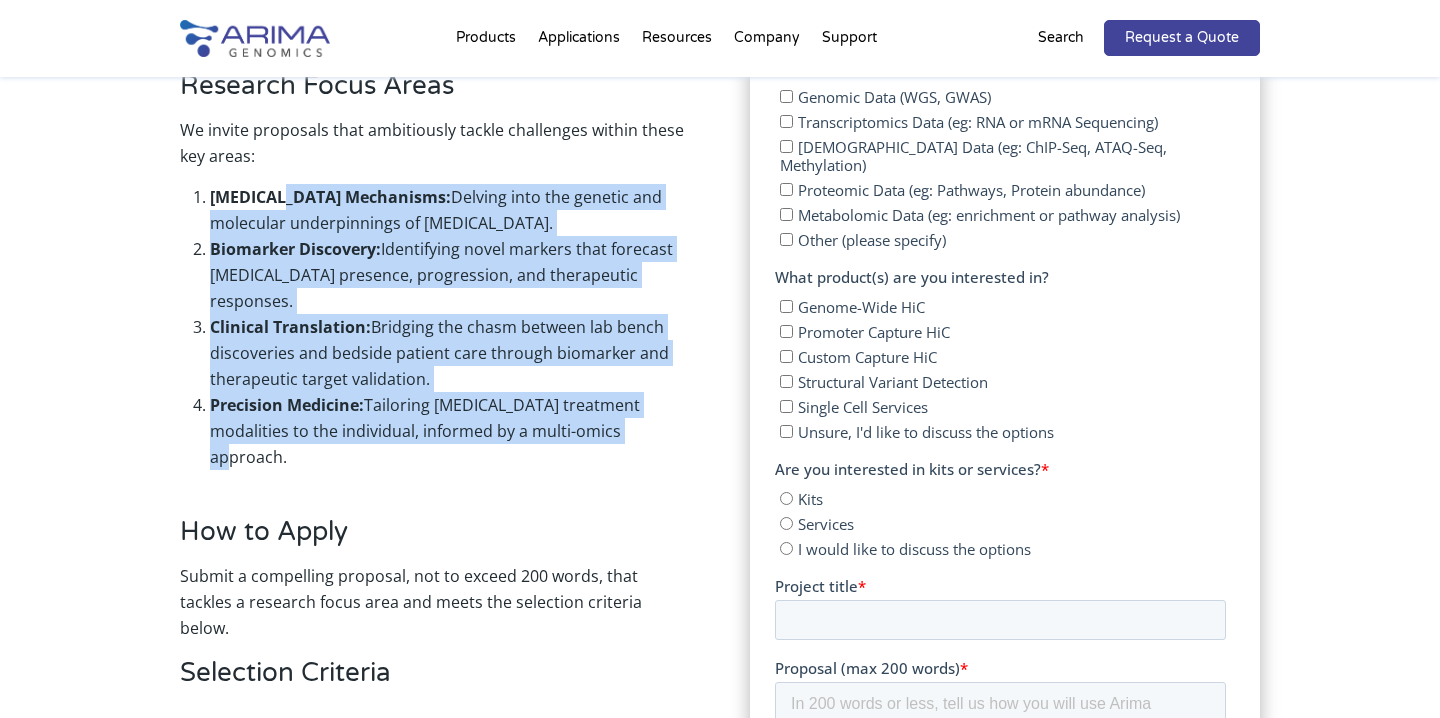 click on "Cancer Mechanisms:  Delving into the genetic and molecular underpinnings of cancer. Biomarker Discovery:  Identifying novel markers that forecast cancer presence, progression, and therapeutic responses. Clinical Translation:  Bridging the chasm between lab bench discoveries and bedside patient care through biomarker and therapeutic target validation. Precision Medicine:  Tailoring cancer treatment modalities to the individual, informed by a multi-omics approach." at bounding box center [435, 327] 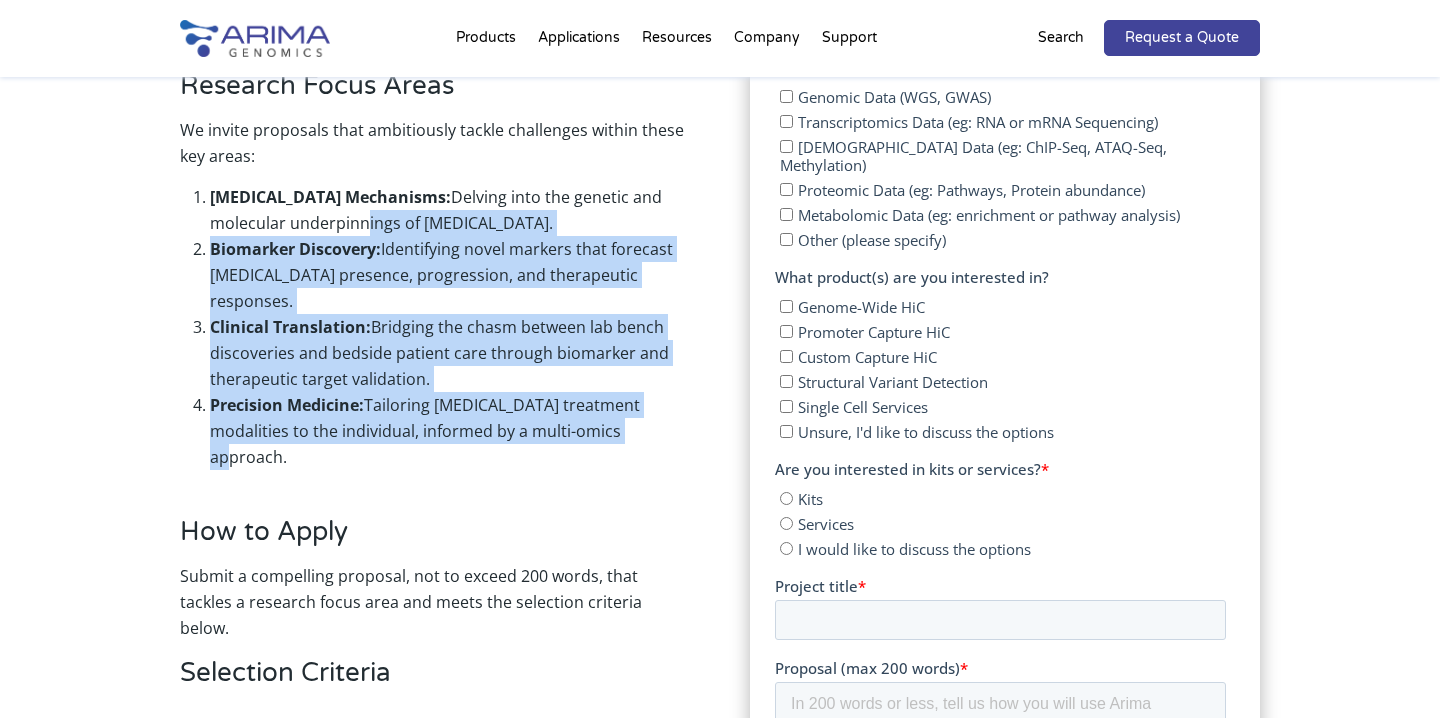 drag, startPoint x: 623, startPoint y: 396, endPoint x: 268, endPoint y: 188, distance: 411.44745 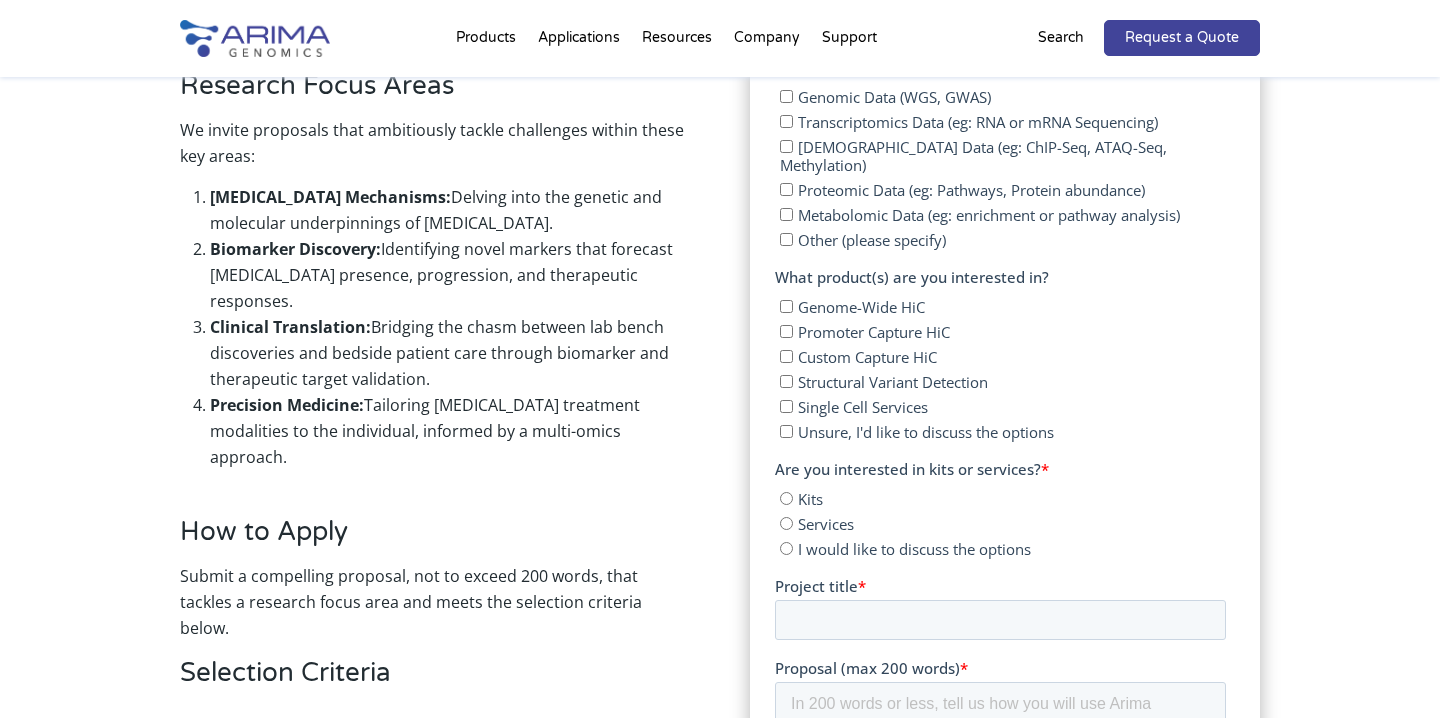 click on "Precision Medicine:  Tailoring cancer treatment modalities to the individual, informed by a multi-omics approach." at bounding box center (450, 431) 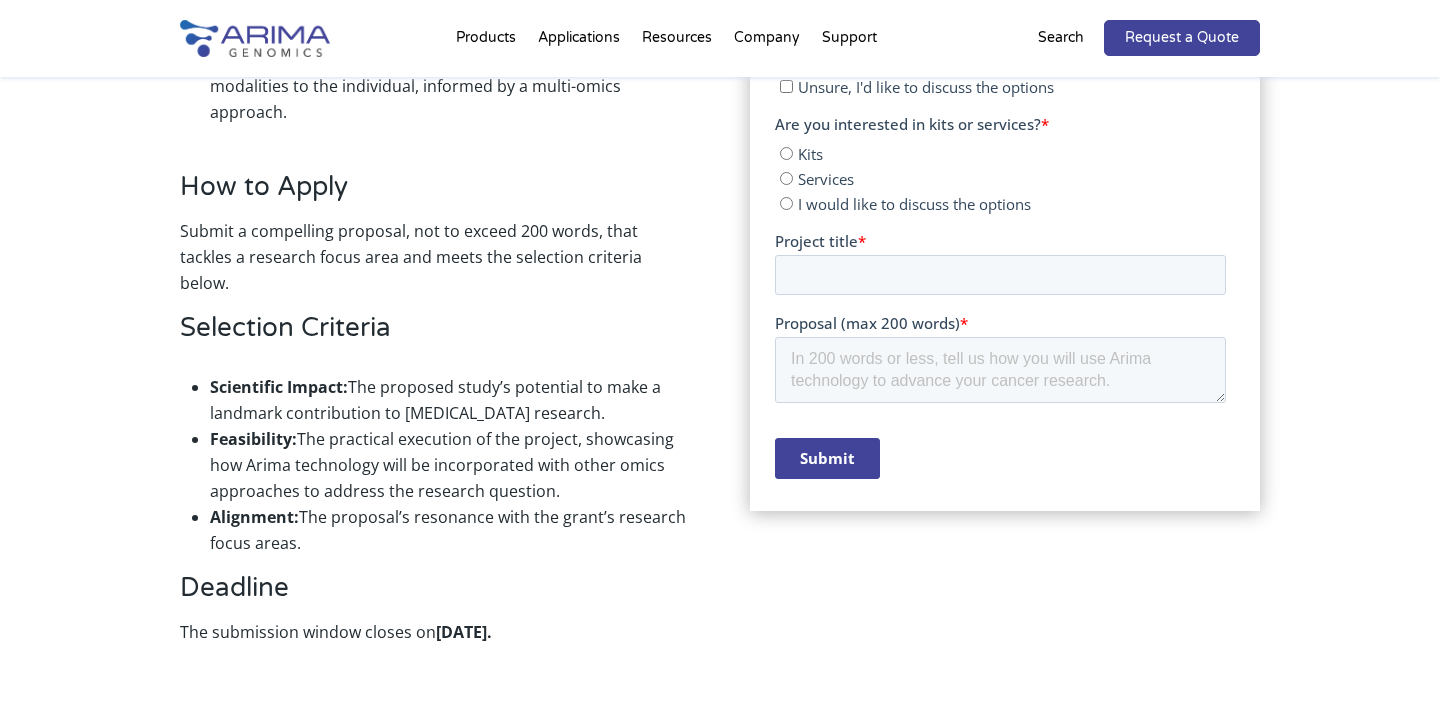 scroll, scrollTop: 1537, scrollLeft: 0, axis: vertical 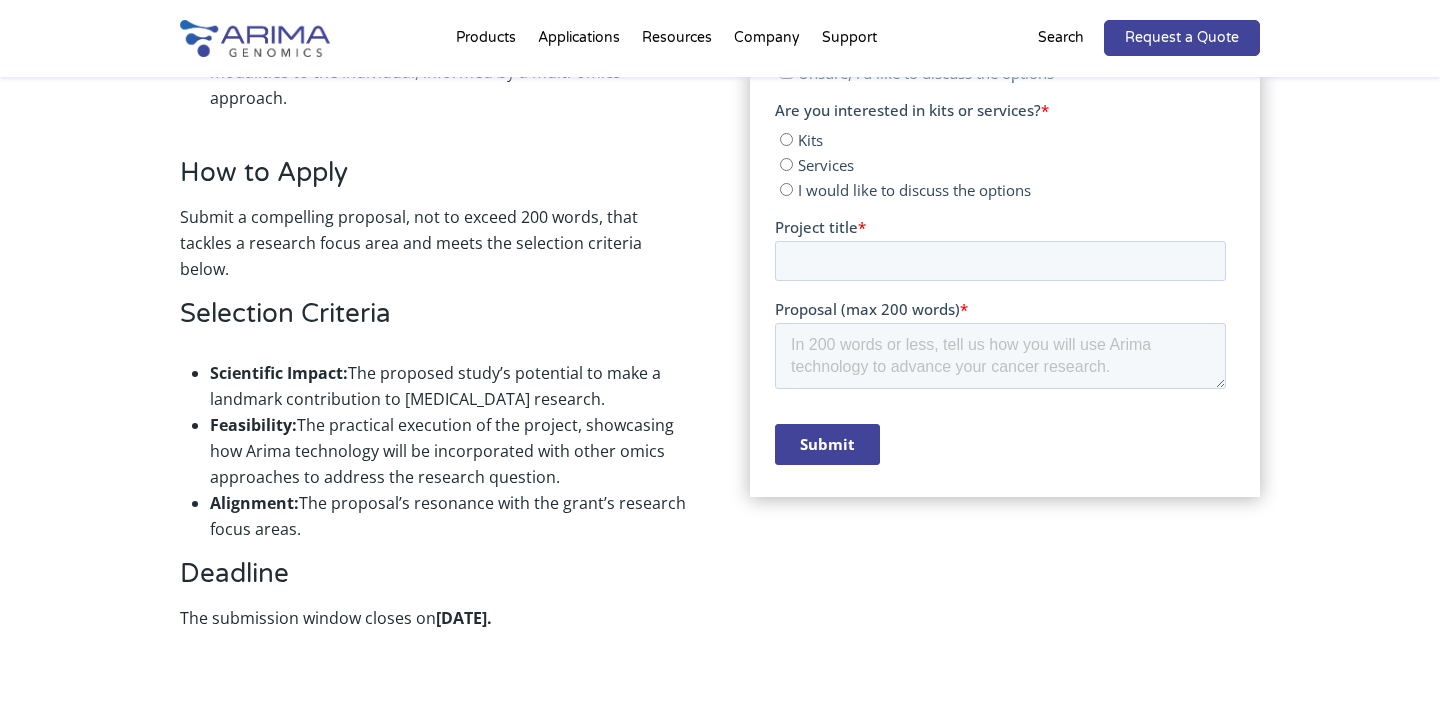 drag, startPoint x: 538, startPoint y: 445, endPoint x: 213, endPoint y: 165, distance: 428.98135 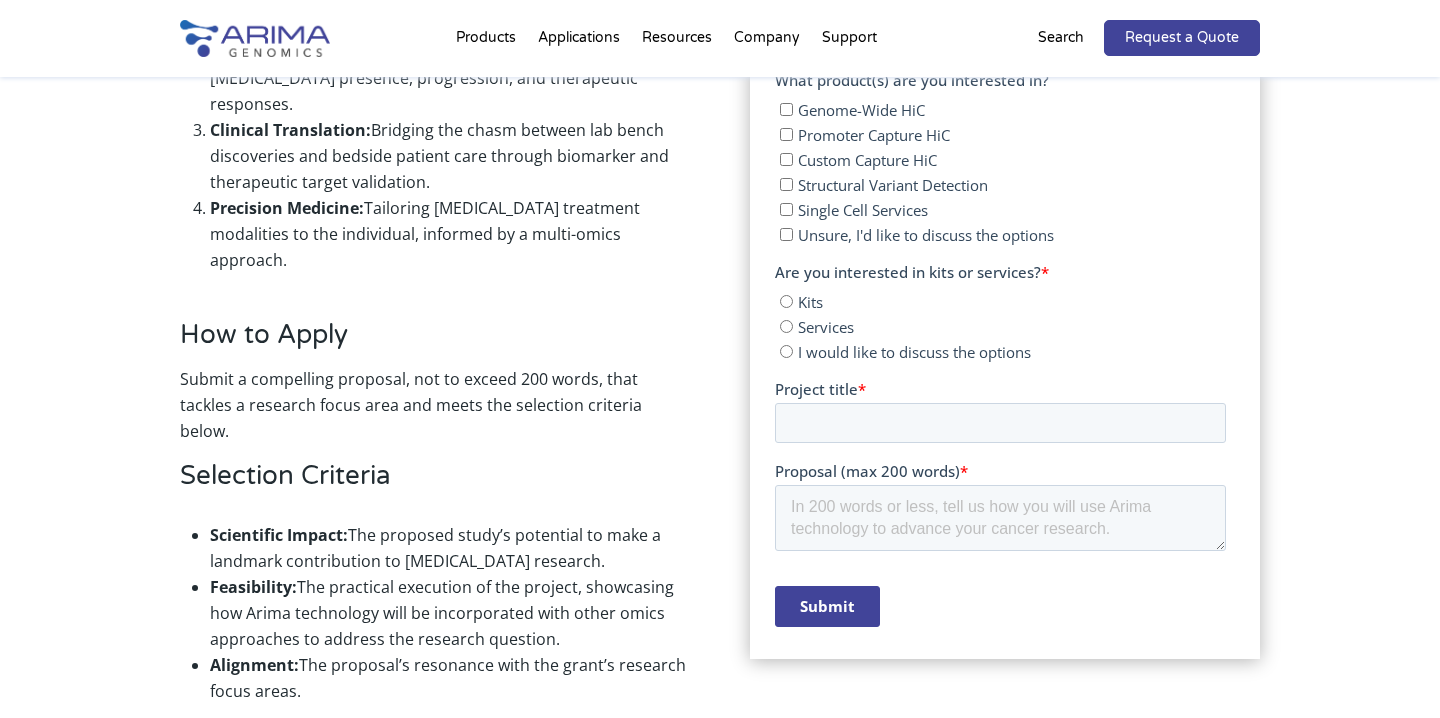 scroll, scrollTop: 1329, scrollLeft: 0, axis: vertical 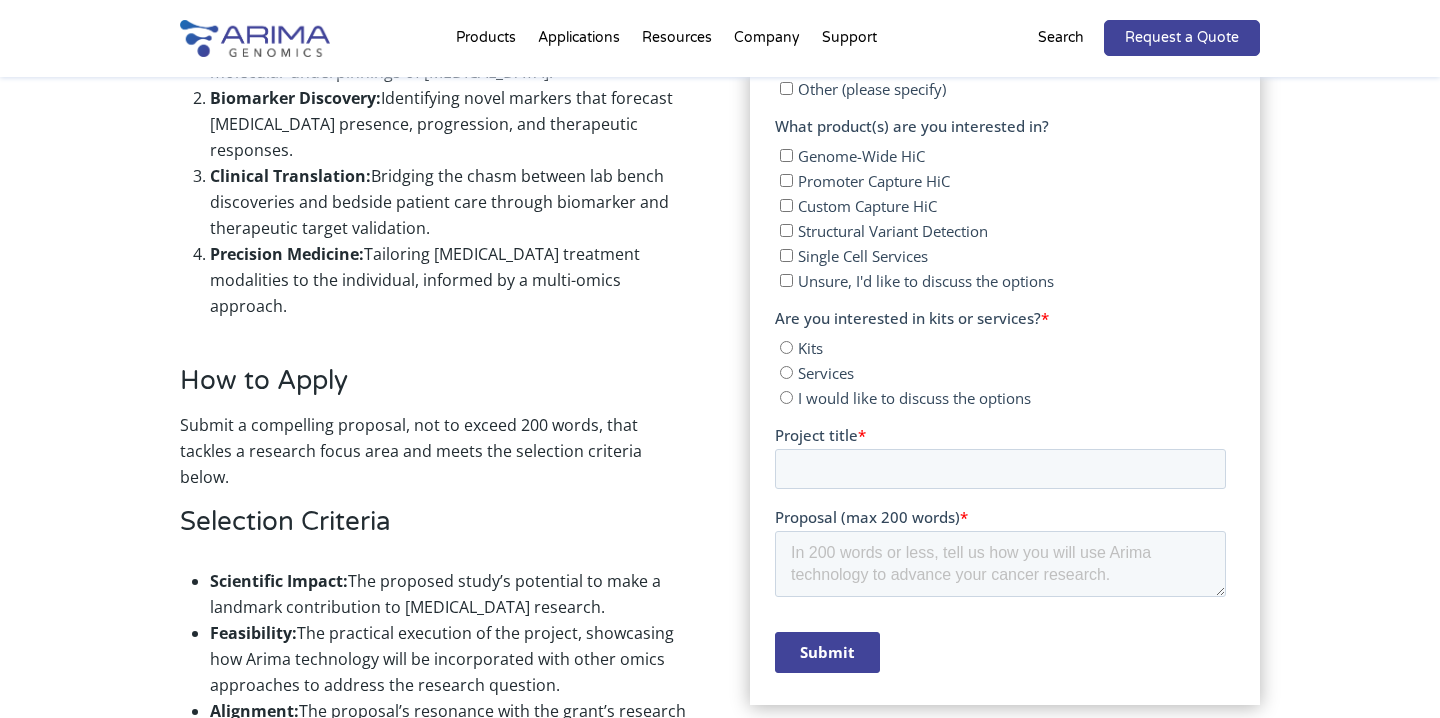 click on "Proposal (max 200 words) *" at bounding box center (999, 552) 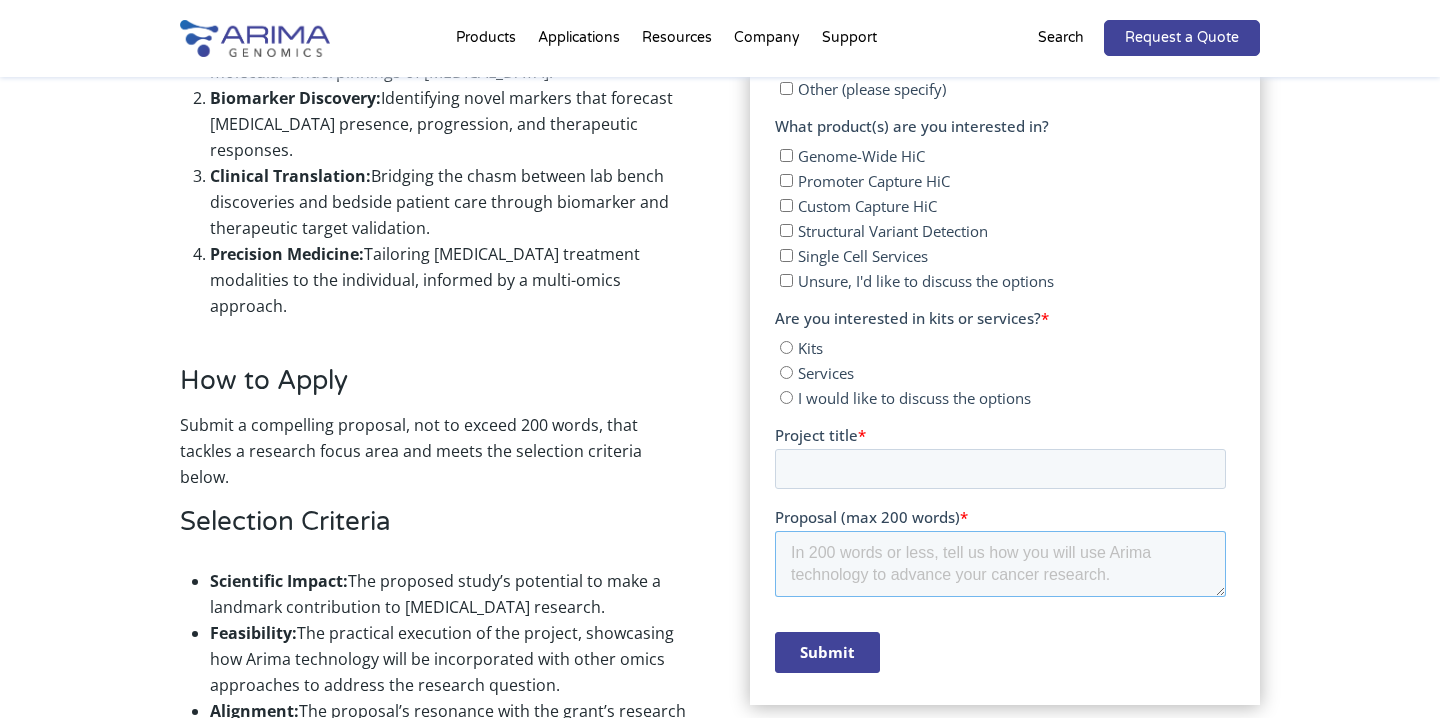 click on "Proposal (max 200 words) *" at bounding box center (999, 564) 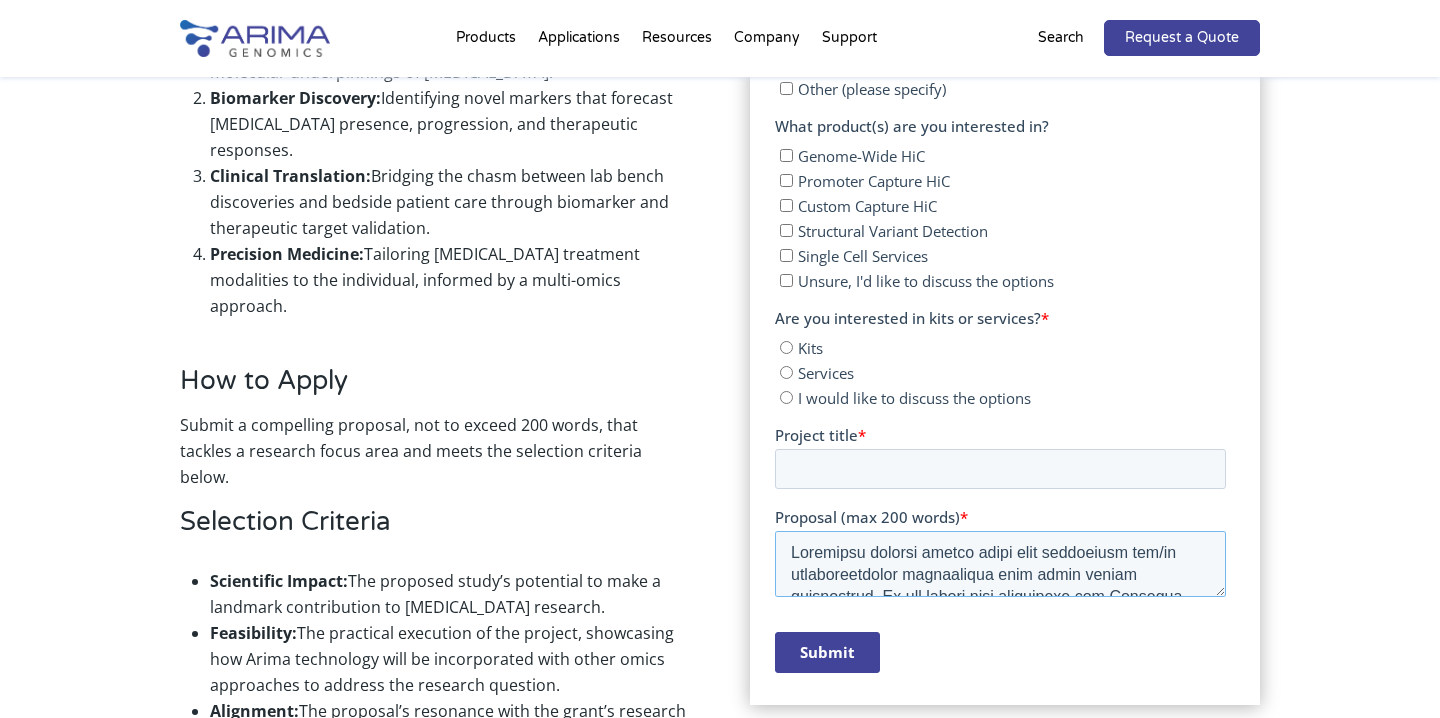 scroll, scrollTop: 538, scrollLeft: 0, axis: vertical 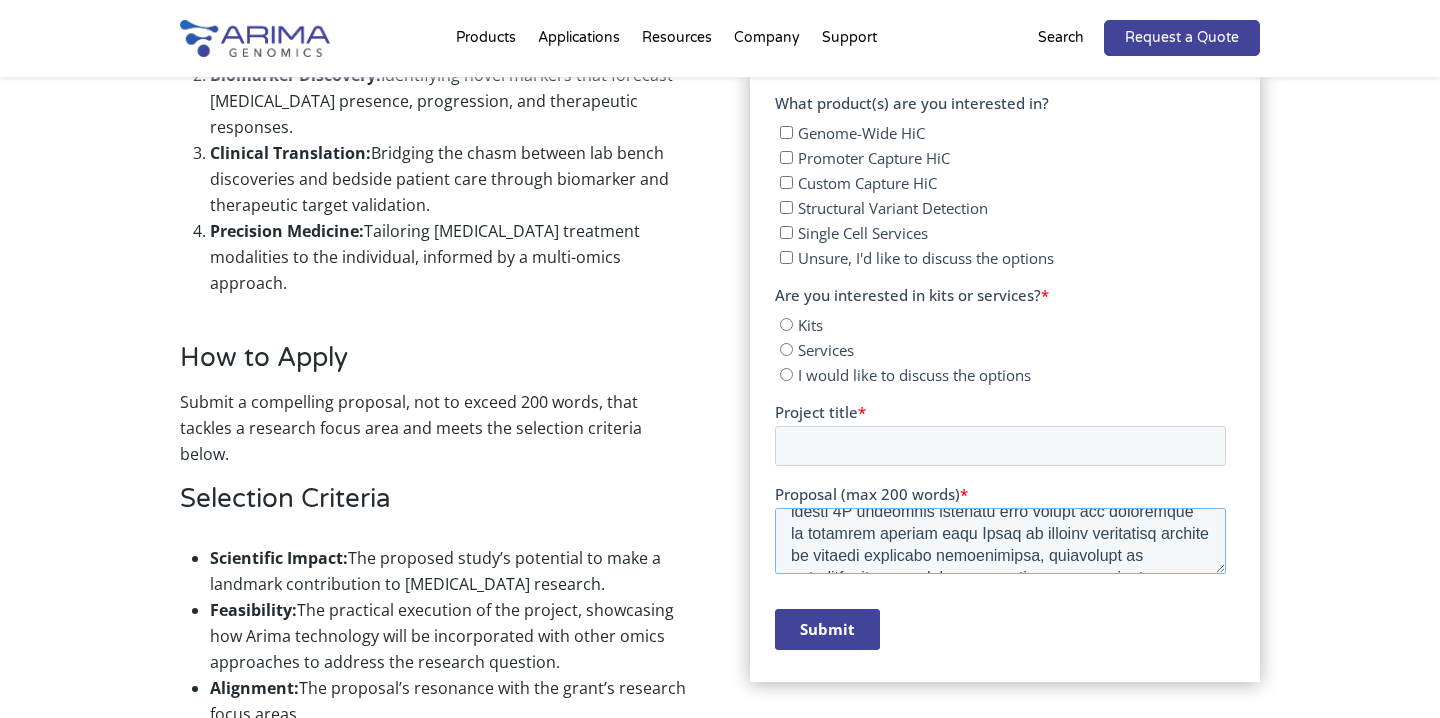 type on "Pediatric cancers likely arise from epigenetic and/or transcriptional disruptions that arise during development. We and others have identified the Polycomb Repressive Complex 2 (PRC2) complex is required to maintain de-differentiation in neuroblastoma, a cancer of the developing nervous system, which is targetable with small molecule inhibitors of EZH2. PRC2 binding commonly overlaps with PRC1, which is primarily responsible for the ubiquitylation of histones. Together, PRC1 and PRC2 promote chromatin compaction and transcriptional repression of terminal differentiation programs. Recently, we have discovered that several protein subunits of the PRC1 complex, including the catalytic subunits RING1A and RING1B, are strong therapeutic targets in neuroblastoma. Unlike PRC2 which primarily performs enzymatic methylation of histones to repress transcription, canonical PRC1 can also maintain long-range architectural regulation of polycomb-repressed domains independently of its catalytic activity. In partnership w..." 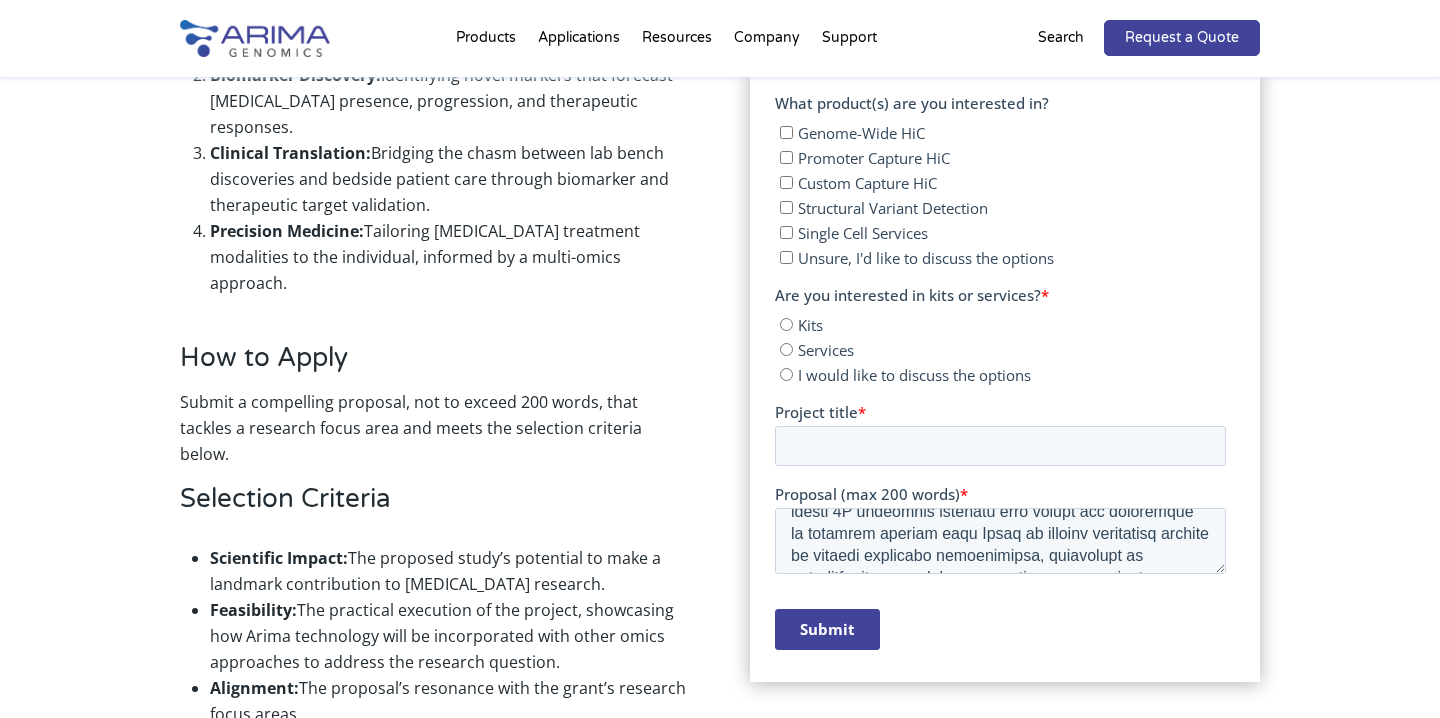 click on "Project title *" at bounding box center (999, 412) 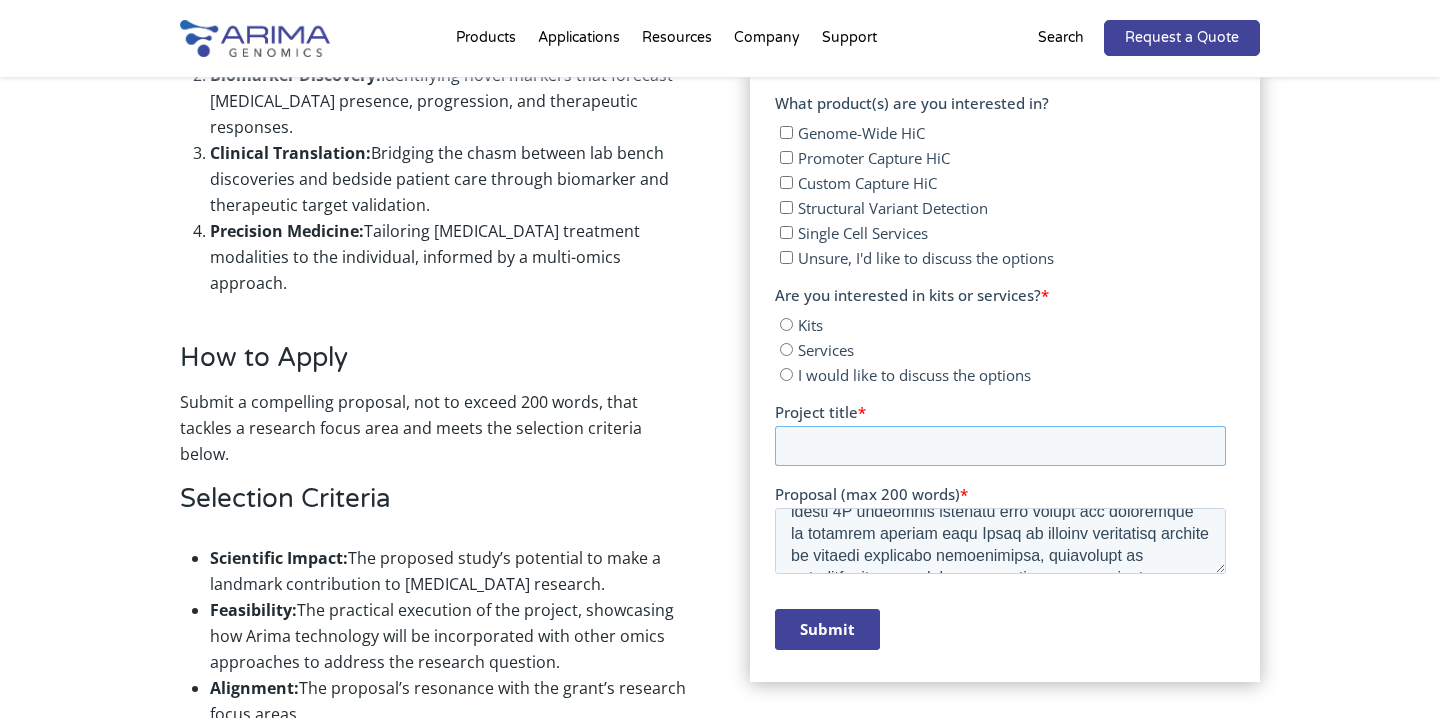 click on "Project title *" at bounding box center (999, 446) 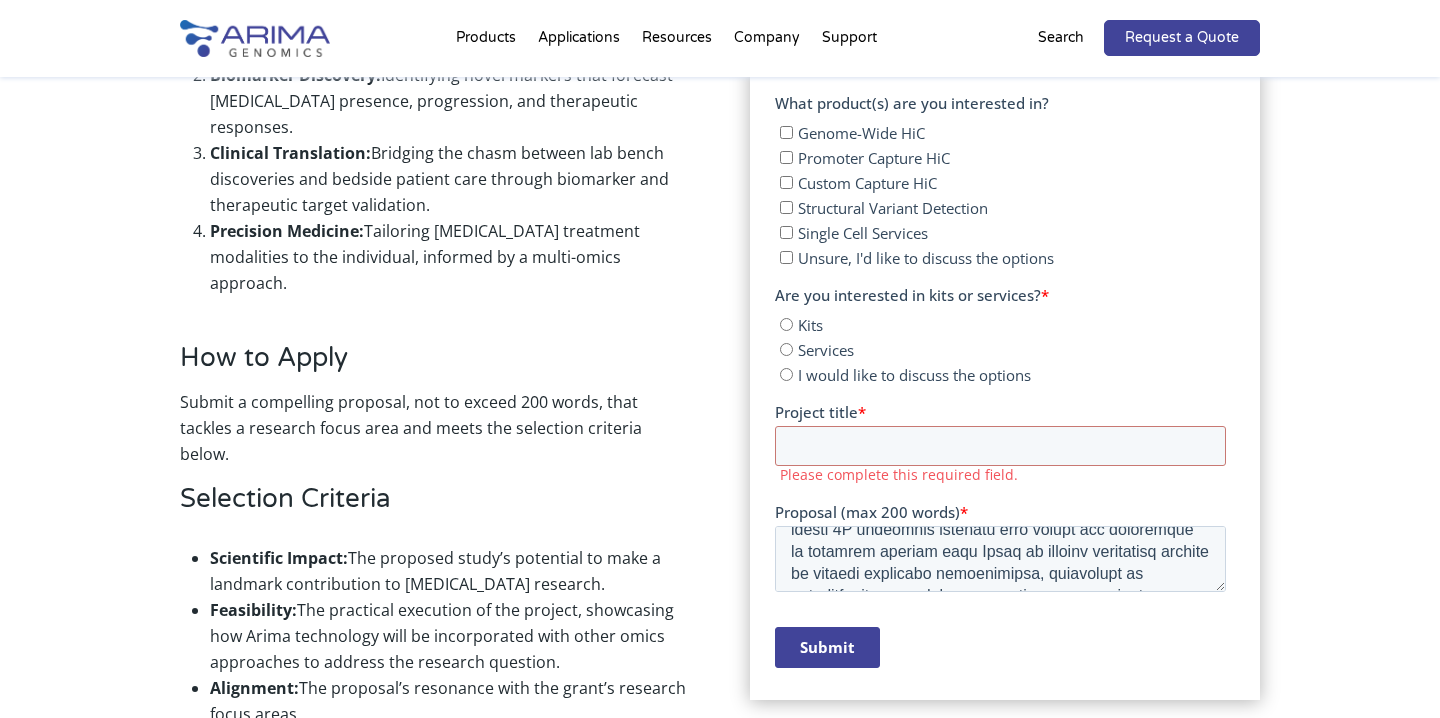 click on "Project title * Please complete this required field." at bounding box center [999, 443] 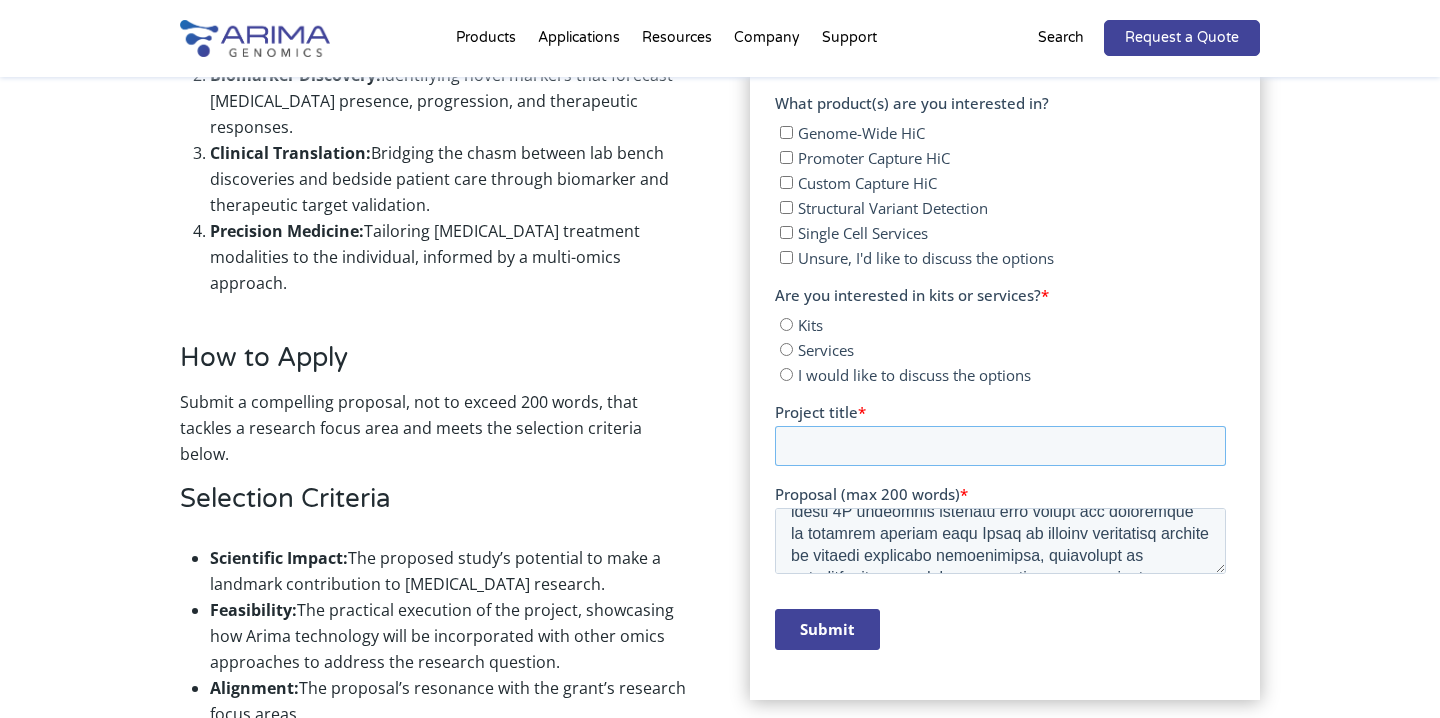 click on "Project title *" at bounding box center [999, 446] 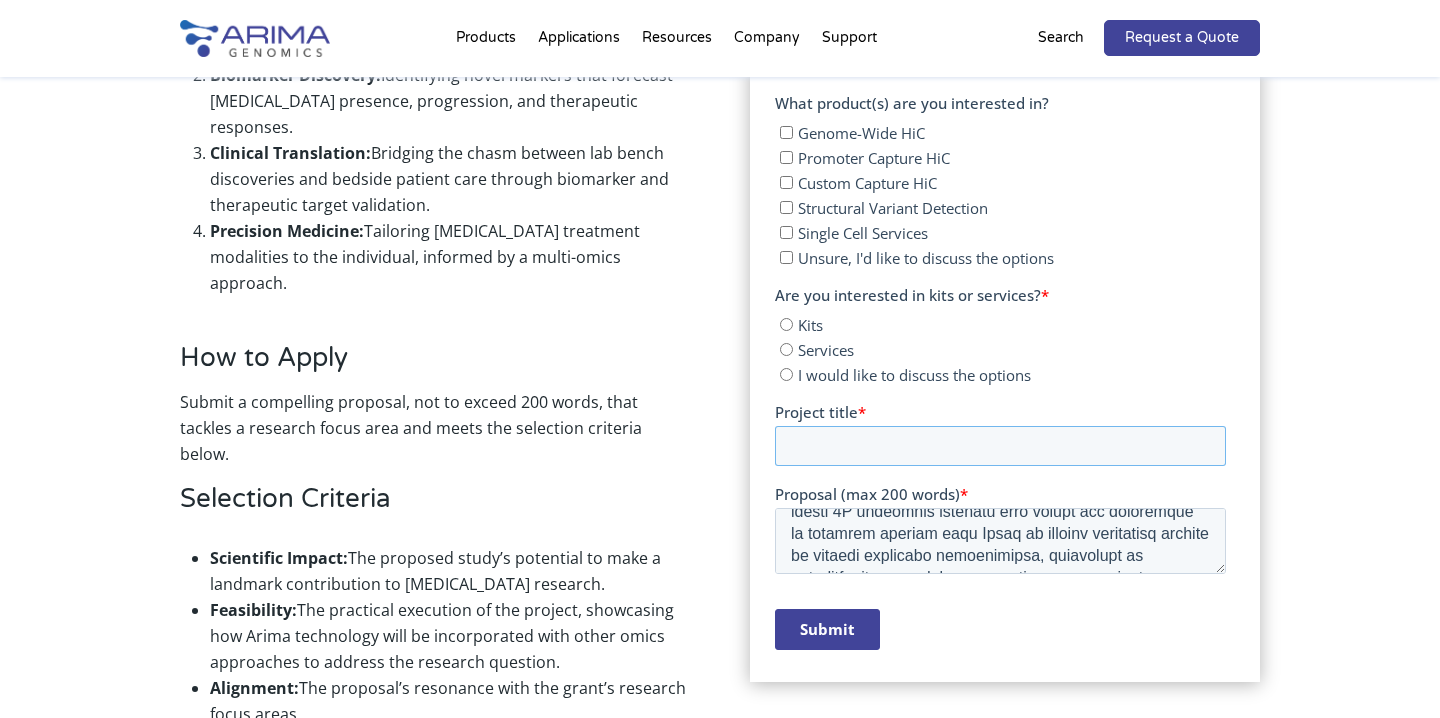 paste on "Dissection of PRC1 activity and function in neuroblastoma" 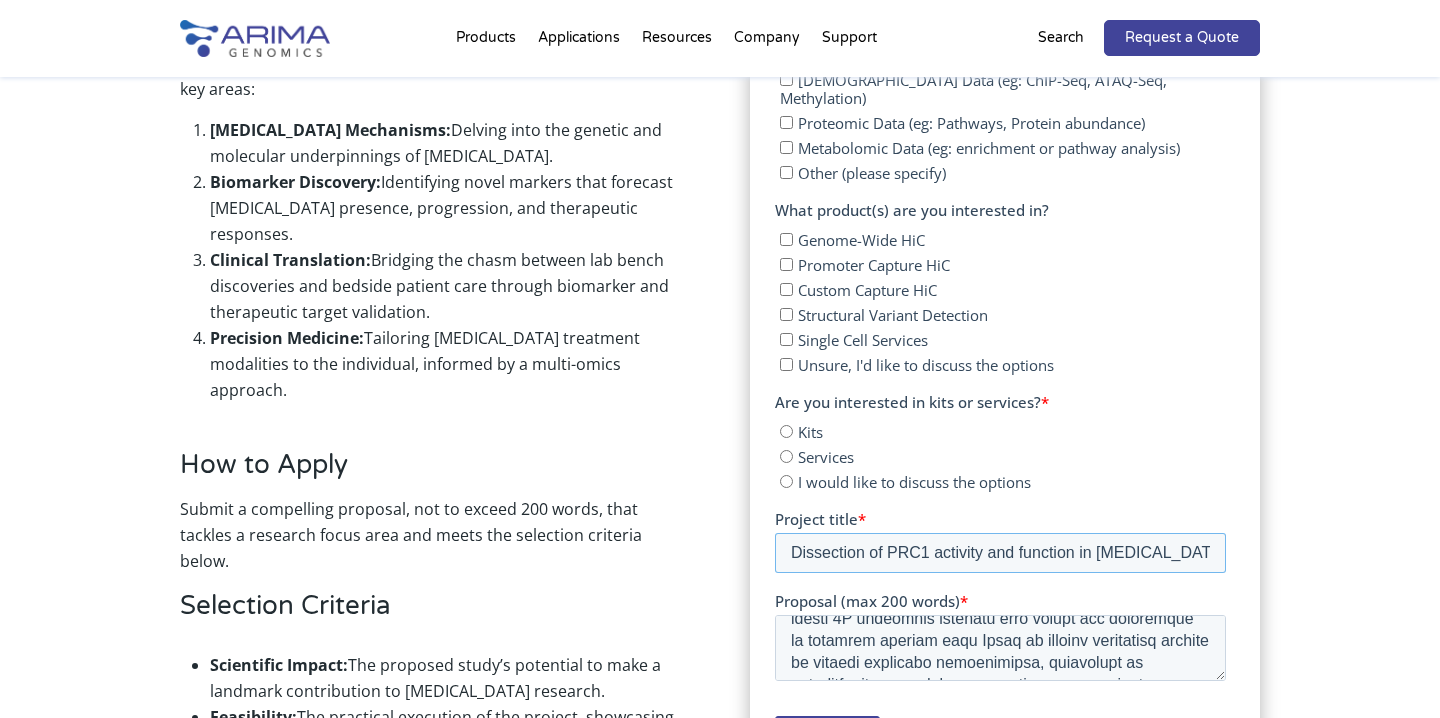 scroll, scrollTop: 1234, scrollLeft: 0, axis: vertical 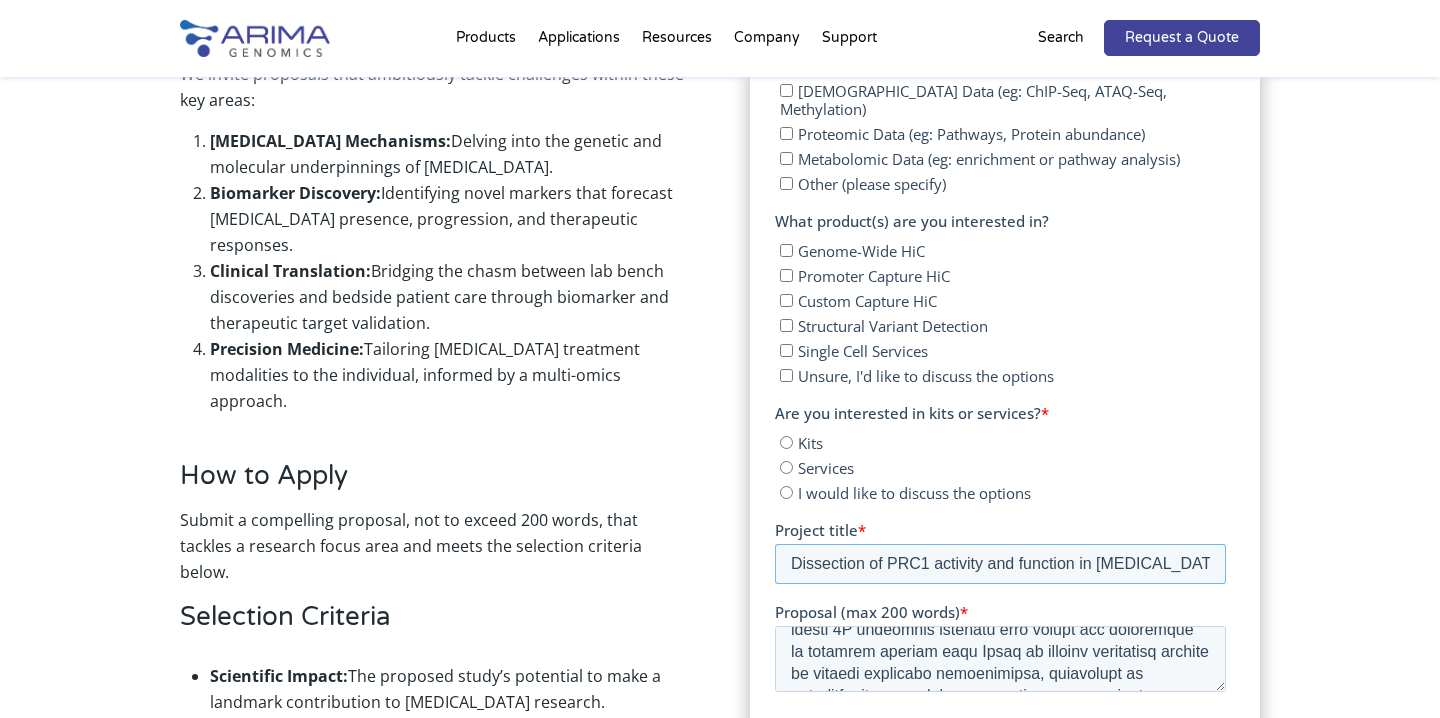 type on "Dissection of PRC1 activity and function in neuroblastoma" 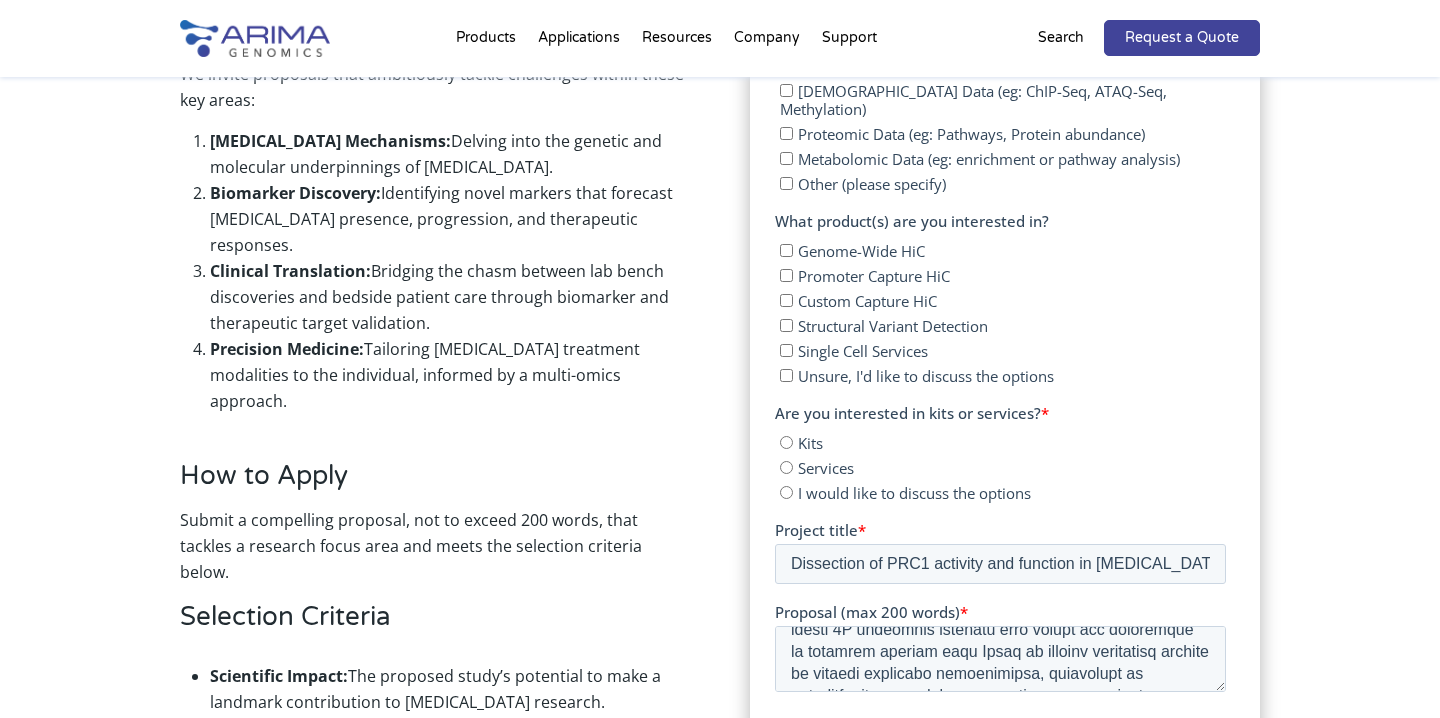 click on "Services" at bounding box center (1002, 467) 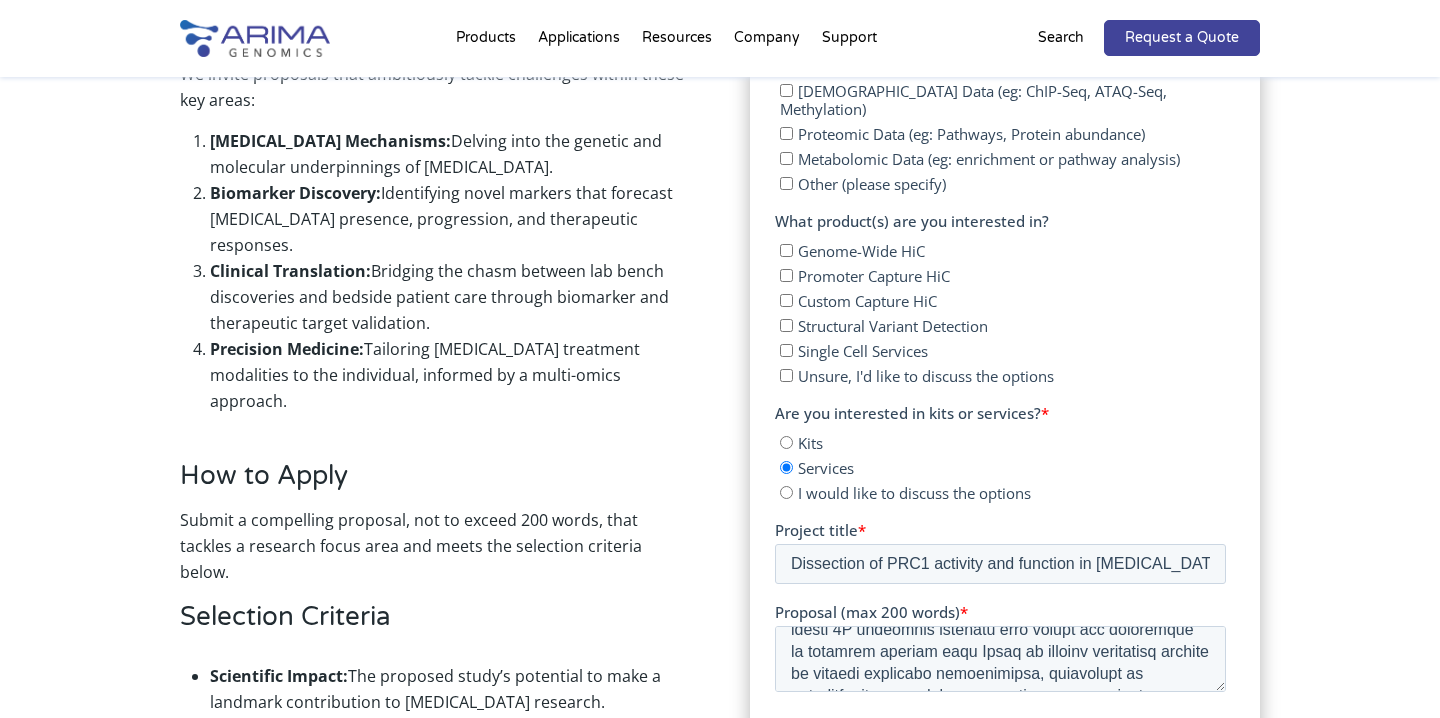 click on "Kits" at bounding box center [785, 442] 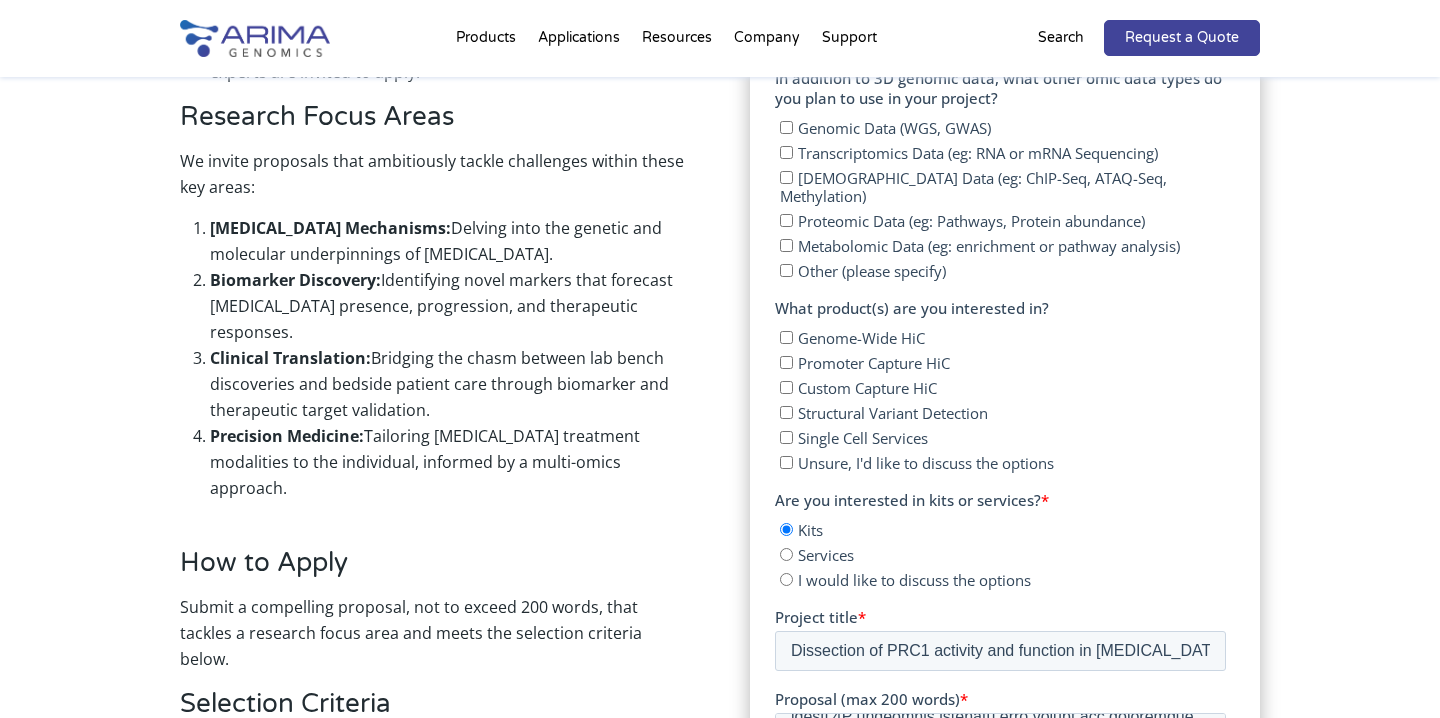 scroll, scrollTop: 1141, scrollLeft: 0, axis: vertical 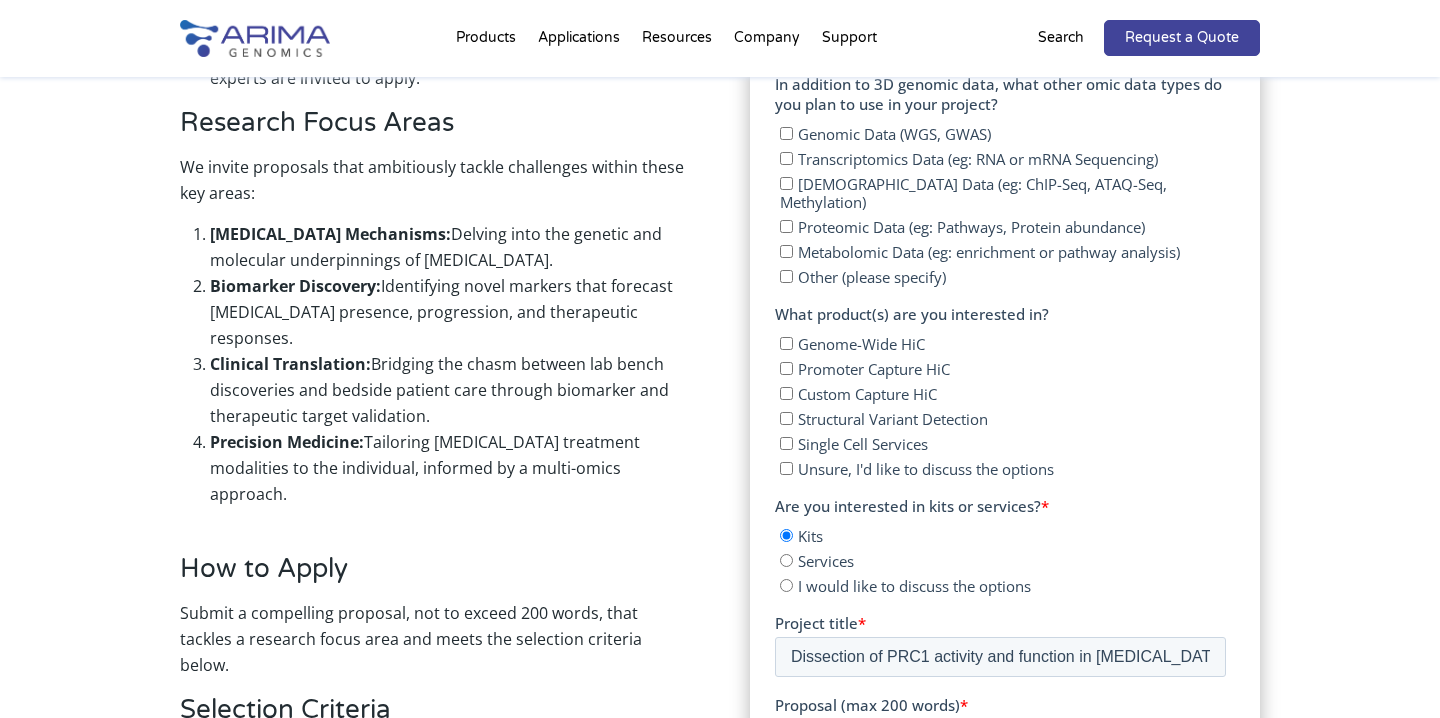 click on "Genome-Wide HiC" at bounding box center (785, 343) 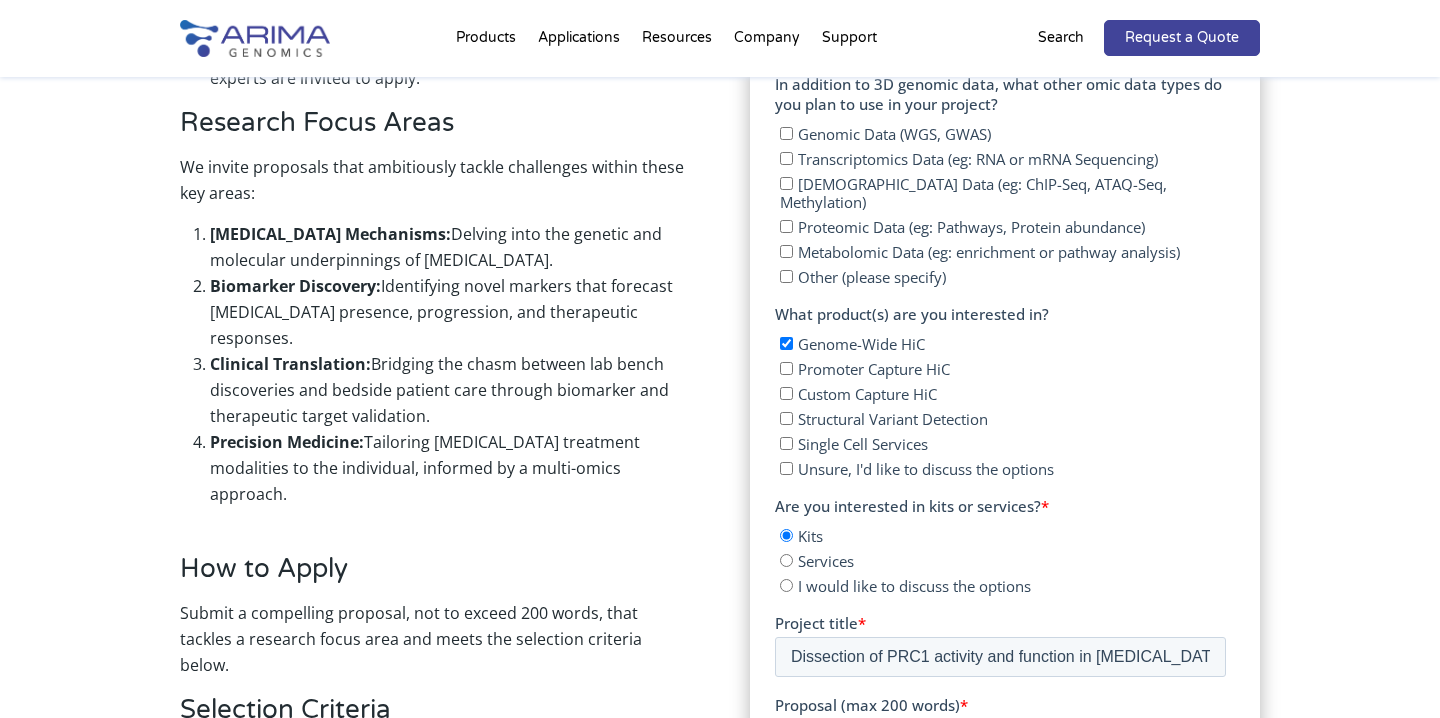 click on "Promoter Capture HiC" at bounding box center [785, 368] 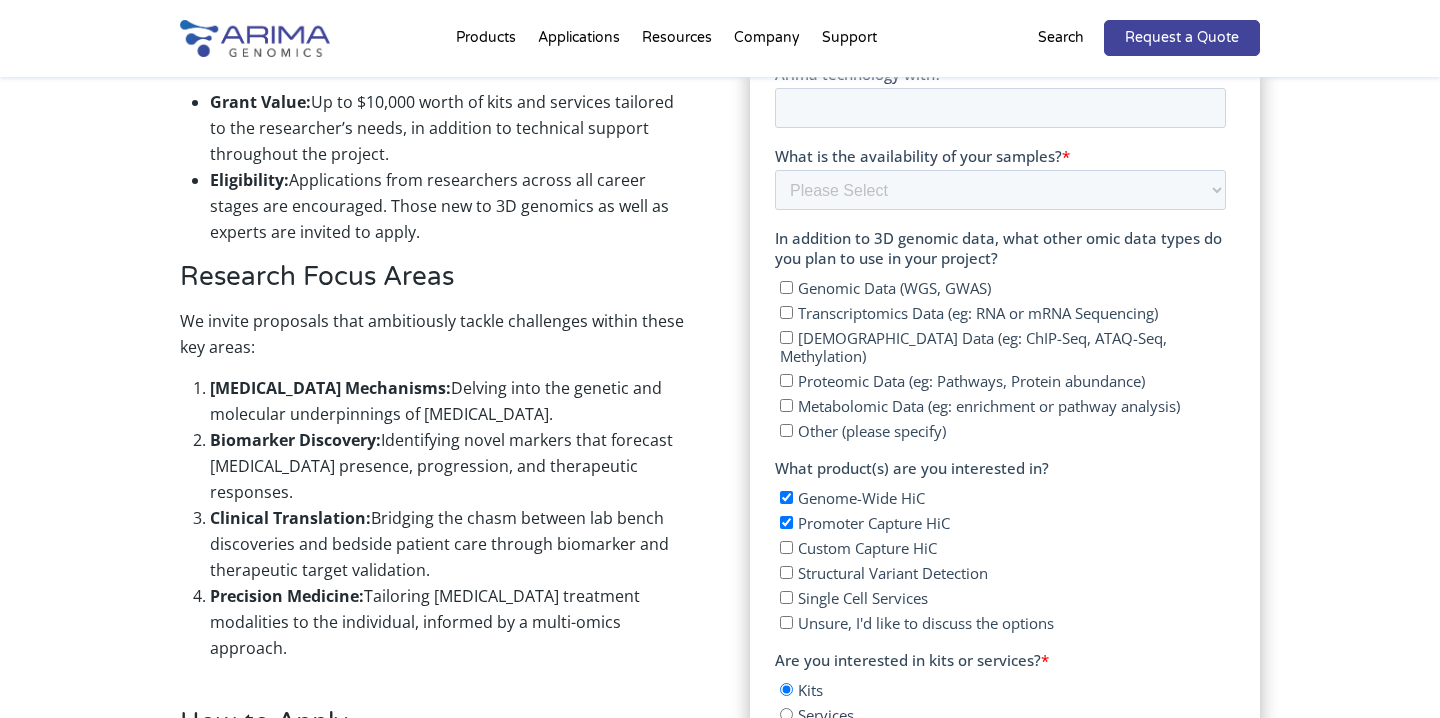 scroll, scrollTop: 977, scrollLeft: 0, axis: vertical 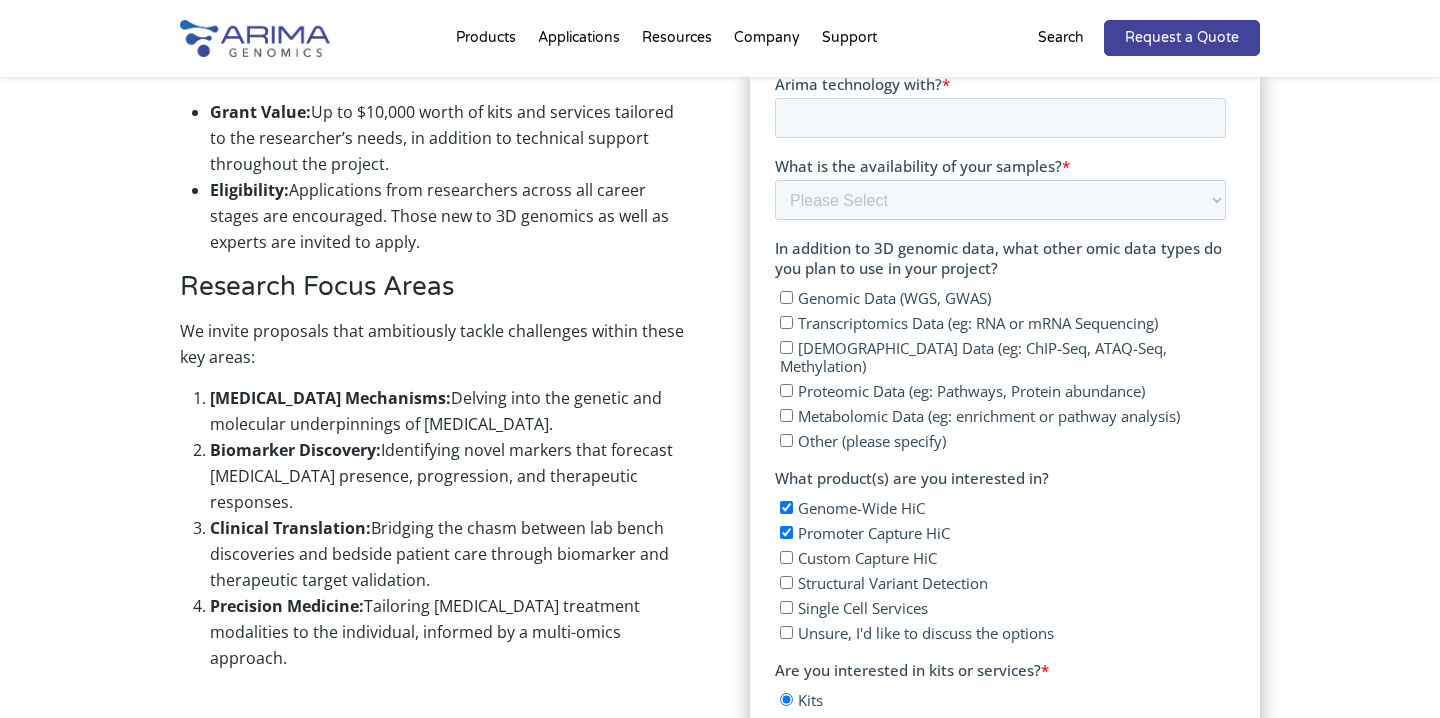 click on "Epigenomic Data (eg: ChIP-Seq, ATAQ-Seq, Methylation)" at bounding box center [785, 347] 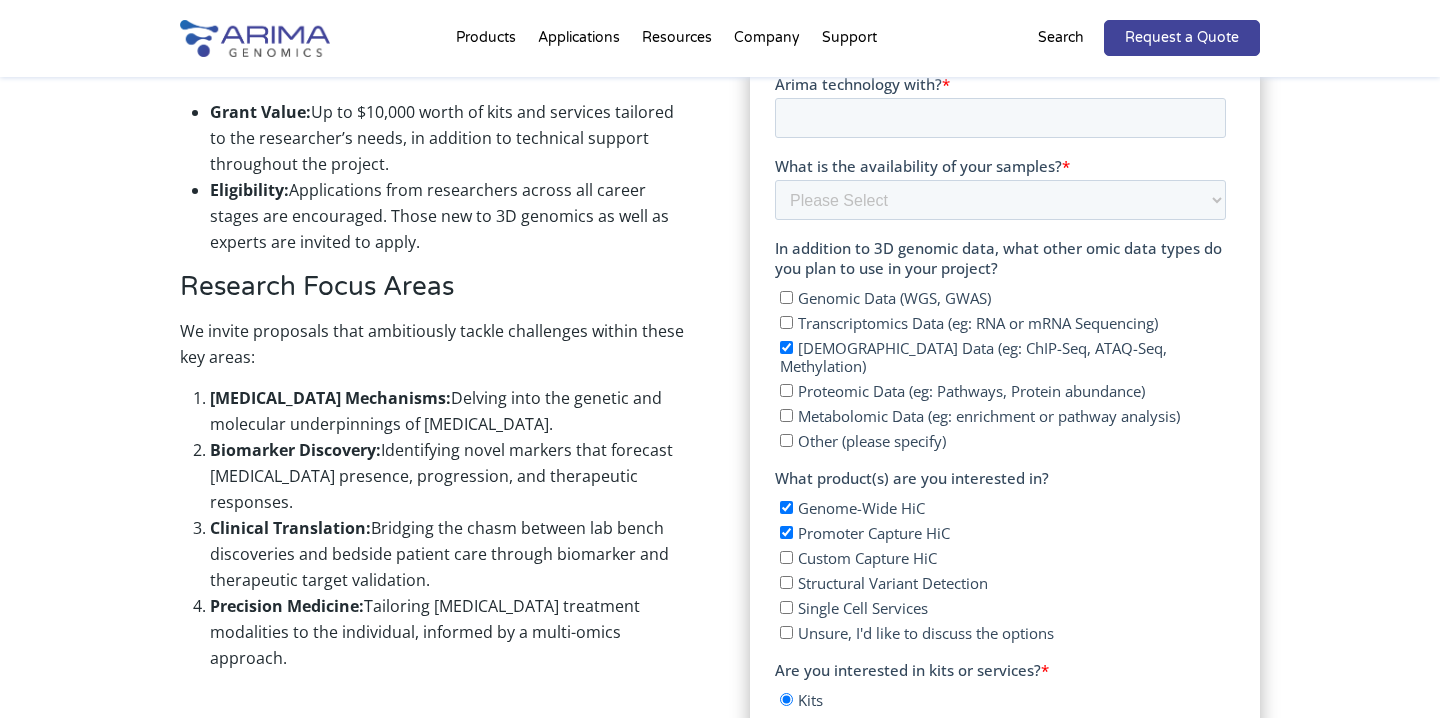 checkbox on "true" 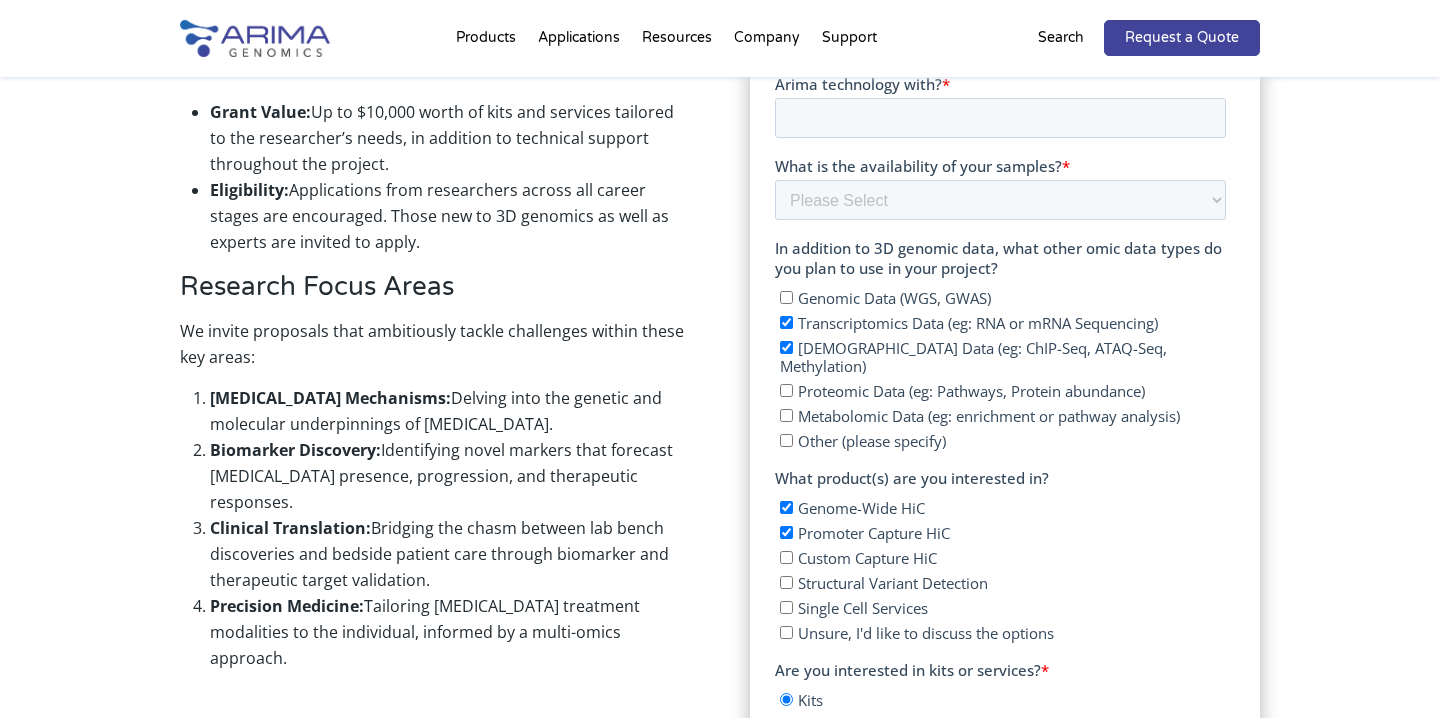 checkbox on "true" 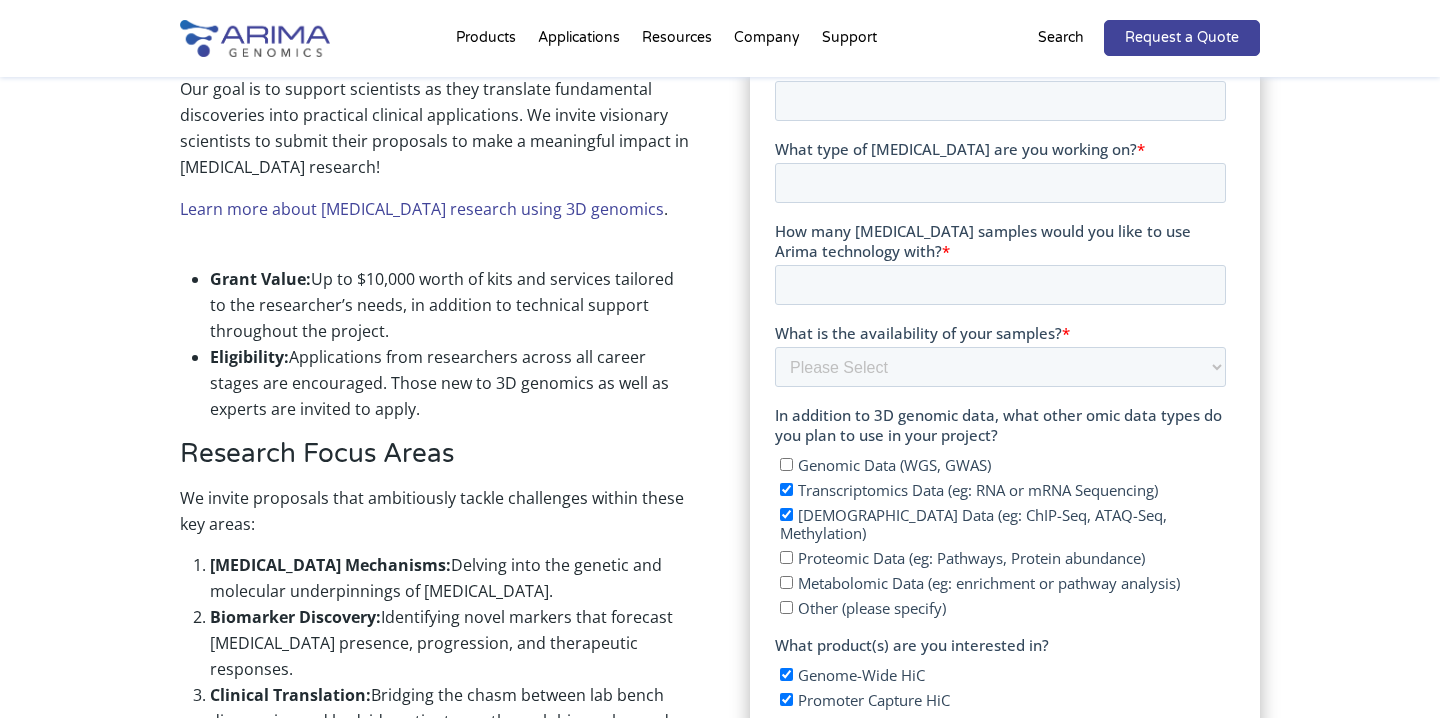 scroll, scrollTop: 802, scrollLeft: 0, axis: vertical 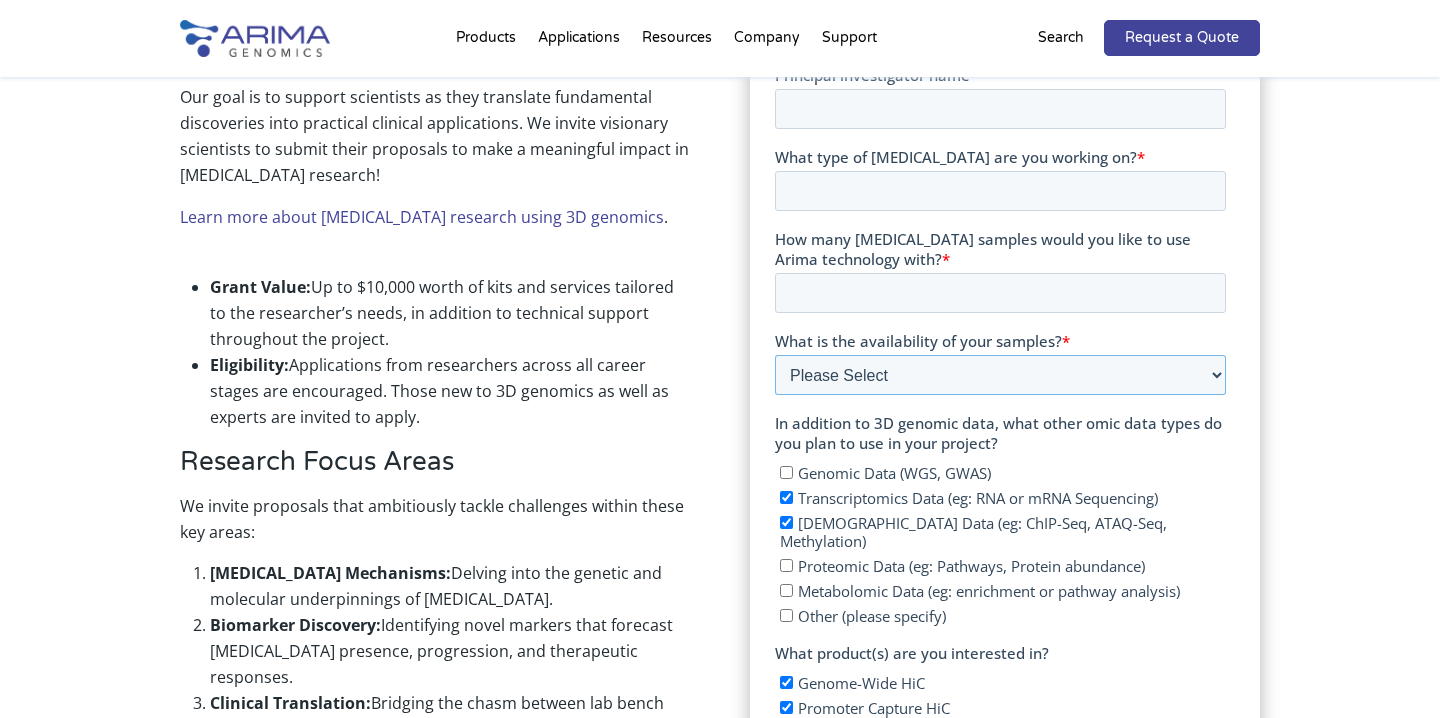 click on "Please Select Currently ready for use Will be ready within 2 months Will take longer than 2 months to acquire" at bounding box center [999, 375] 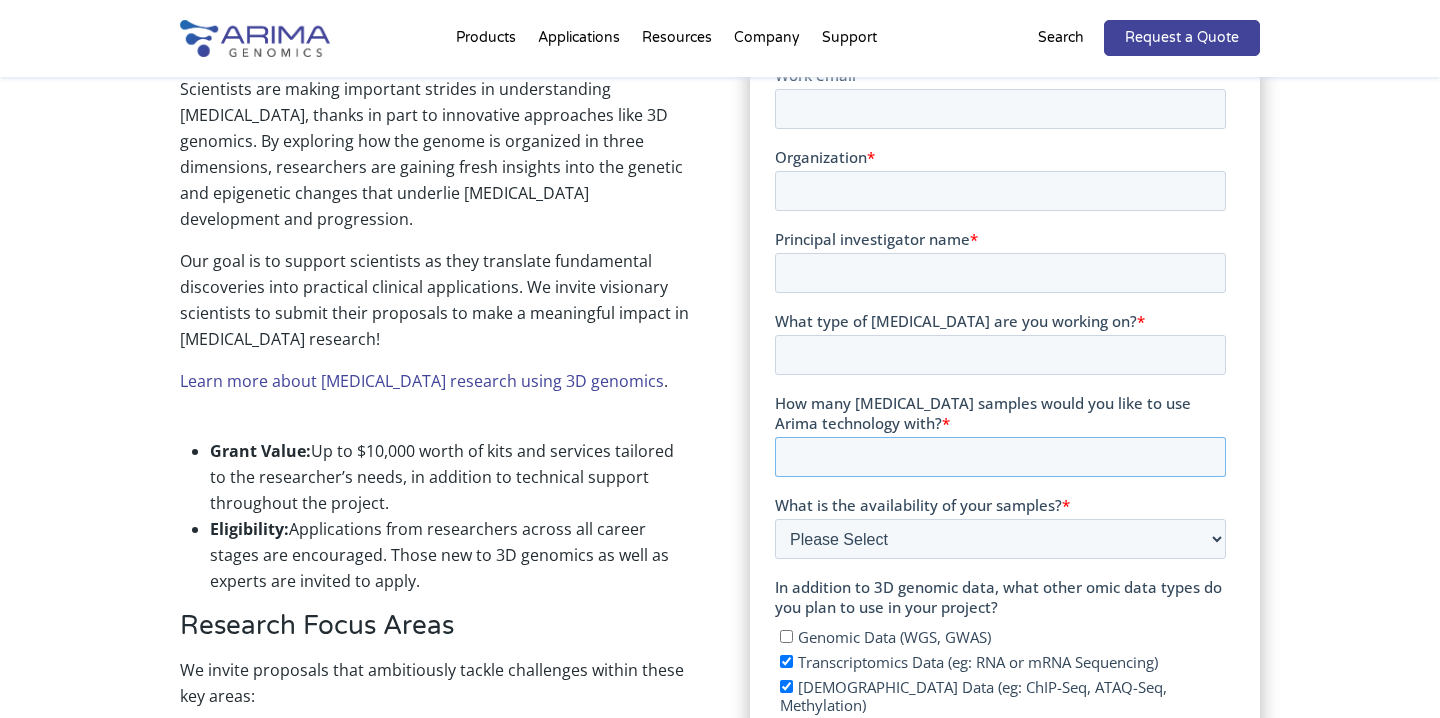 click on "How many cancer samples would you like to use Arima technology with? *" at bounding box center [999, 457] 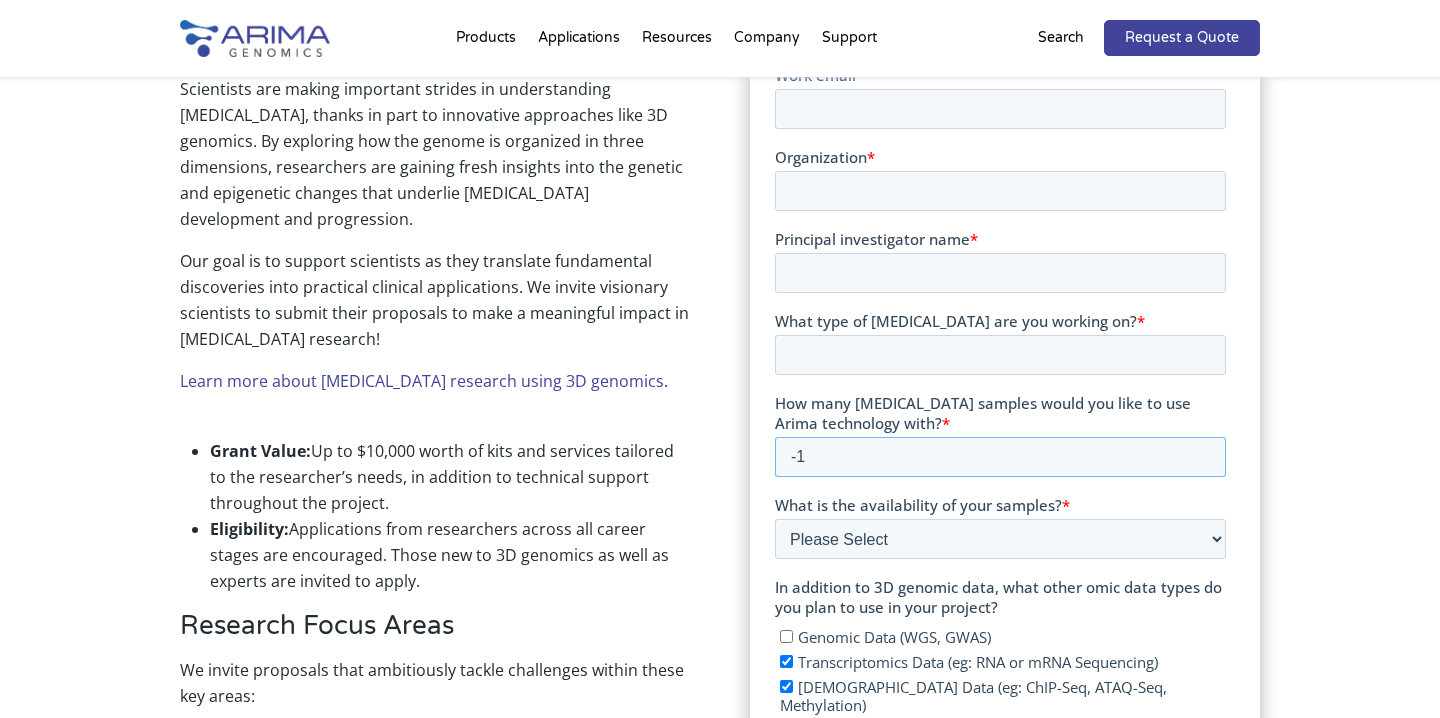 click on "-1" at bounding box center (999, 457) 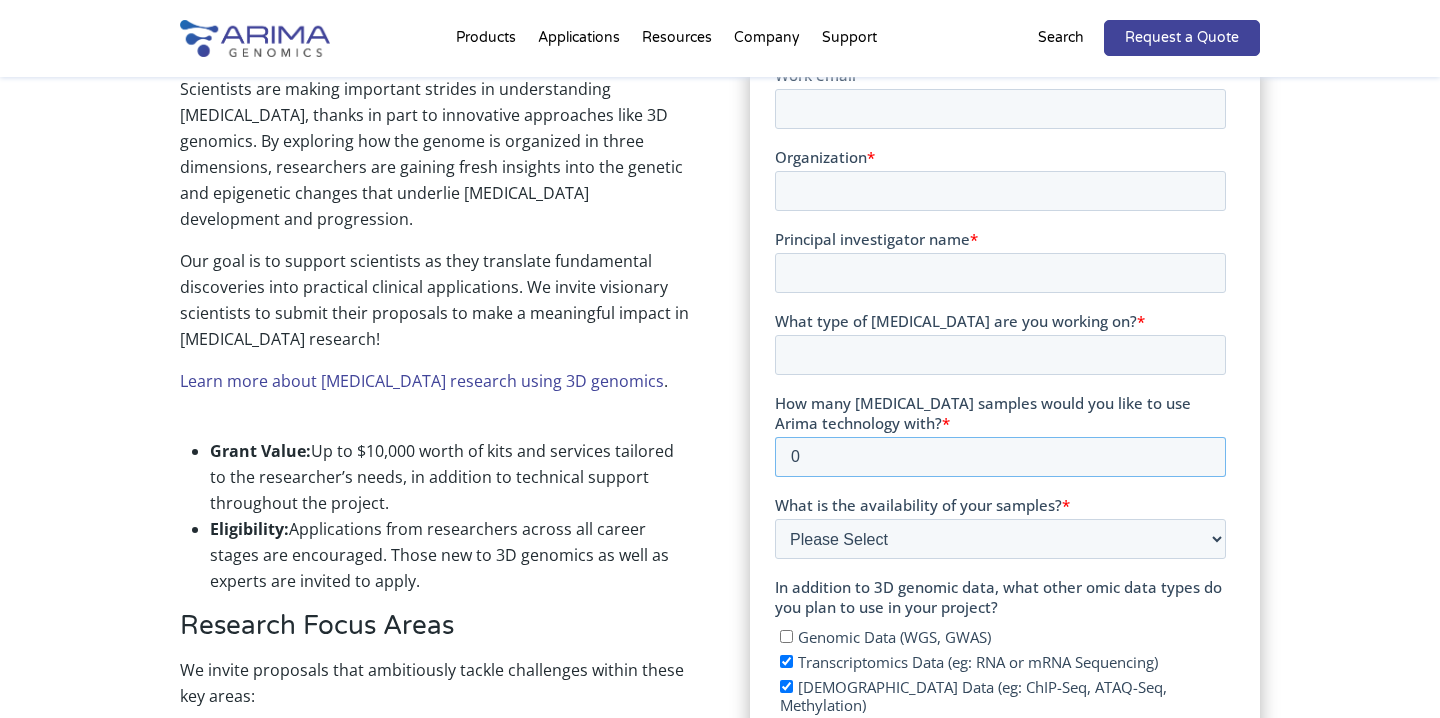 click on "0" at bounding box center (999, 457) 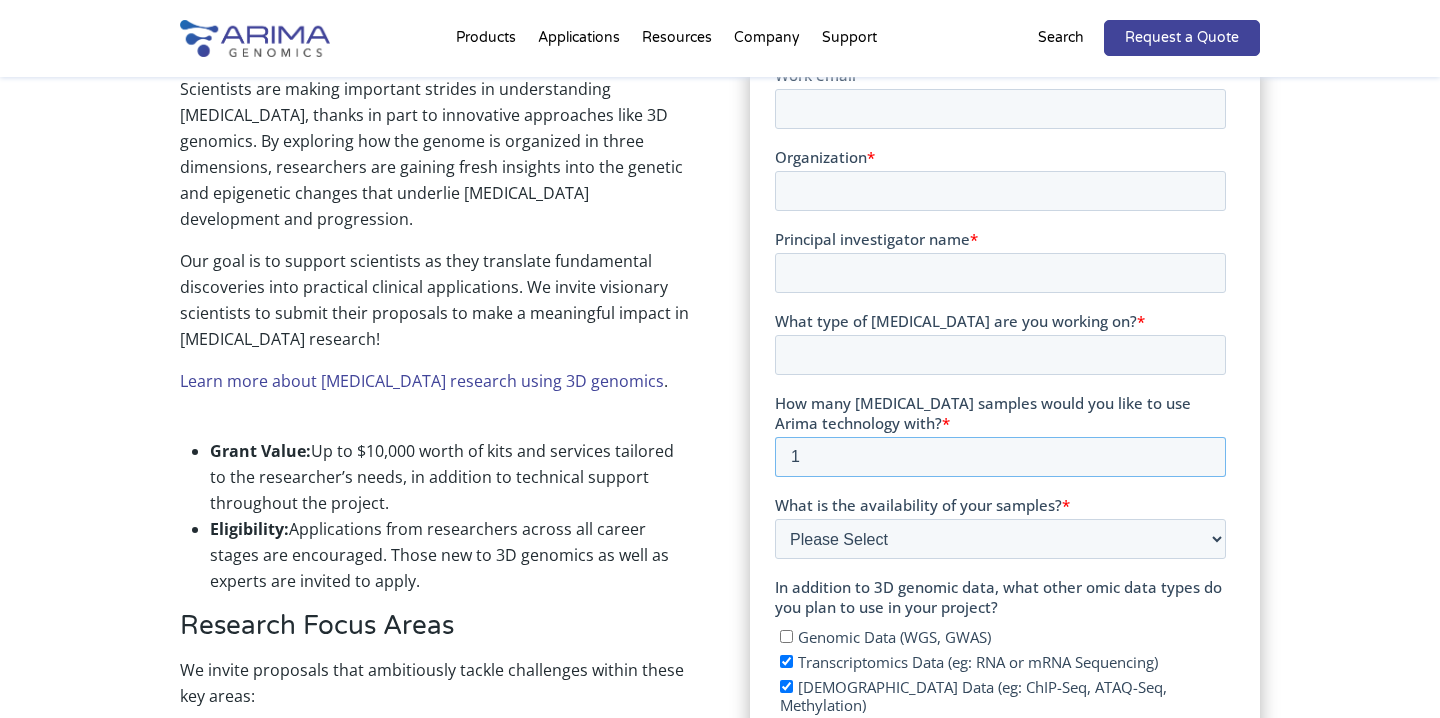 click on "1" at bounding box center (999, 457) 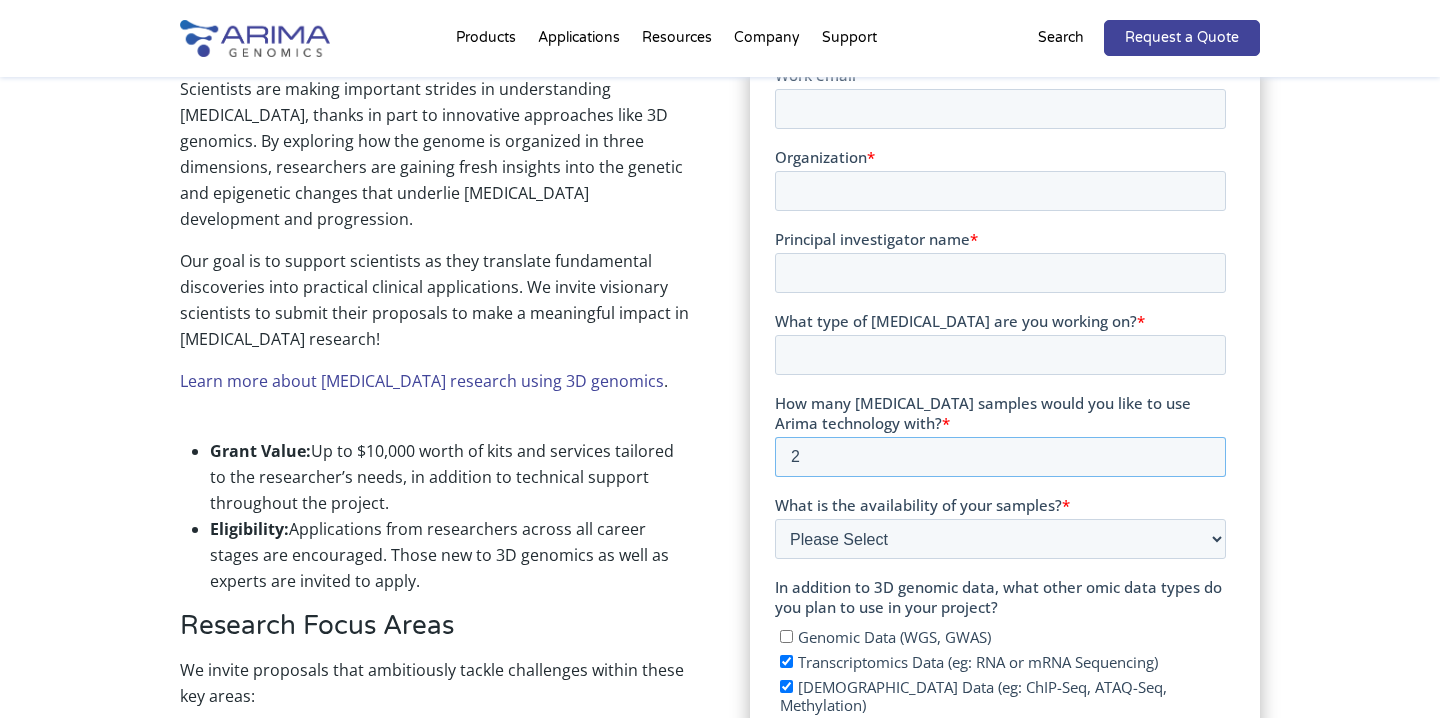 click on "2" at bounding box center [999, 457] 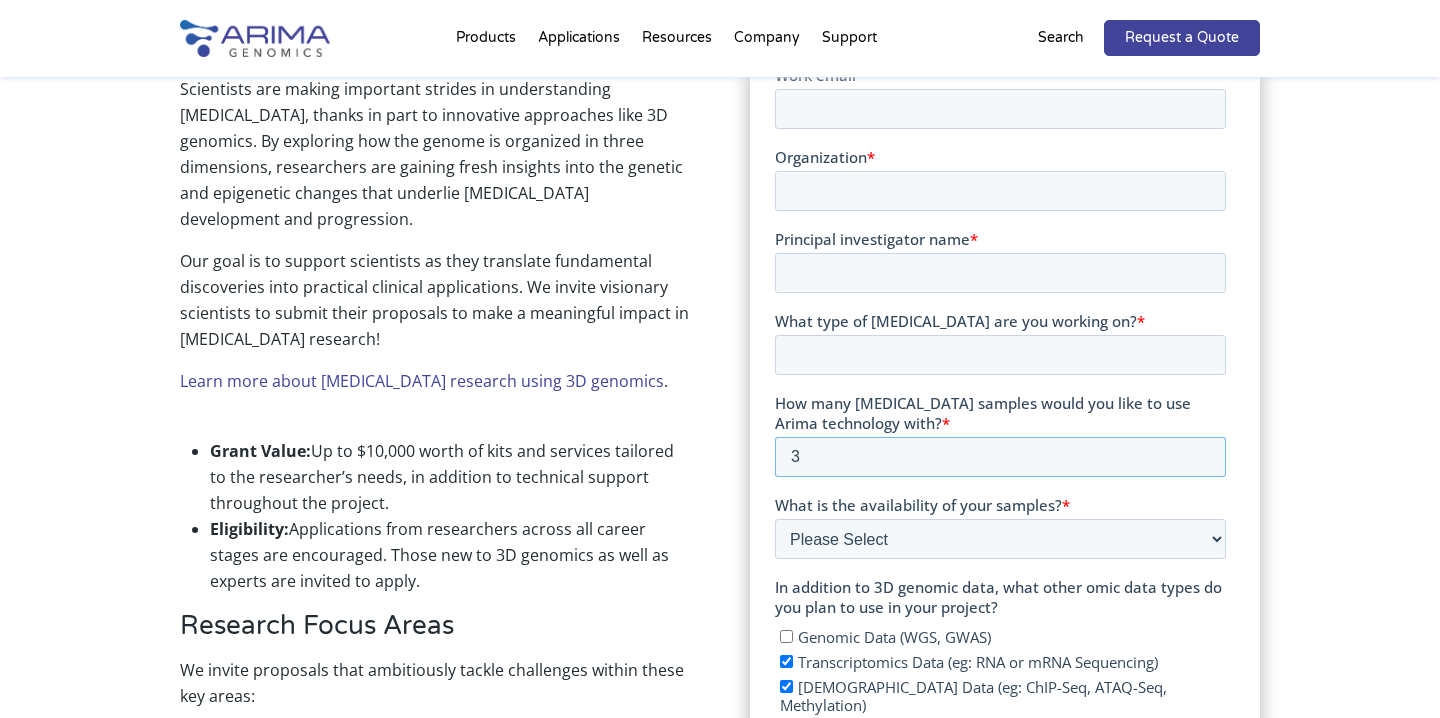 click on "3" at bounding box center (999, 457) 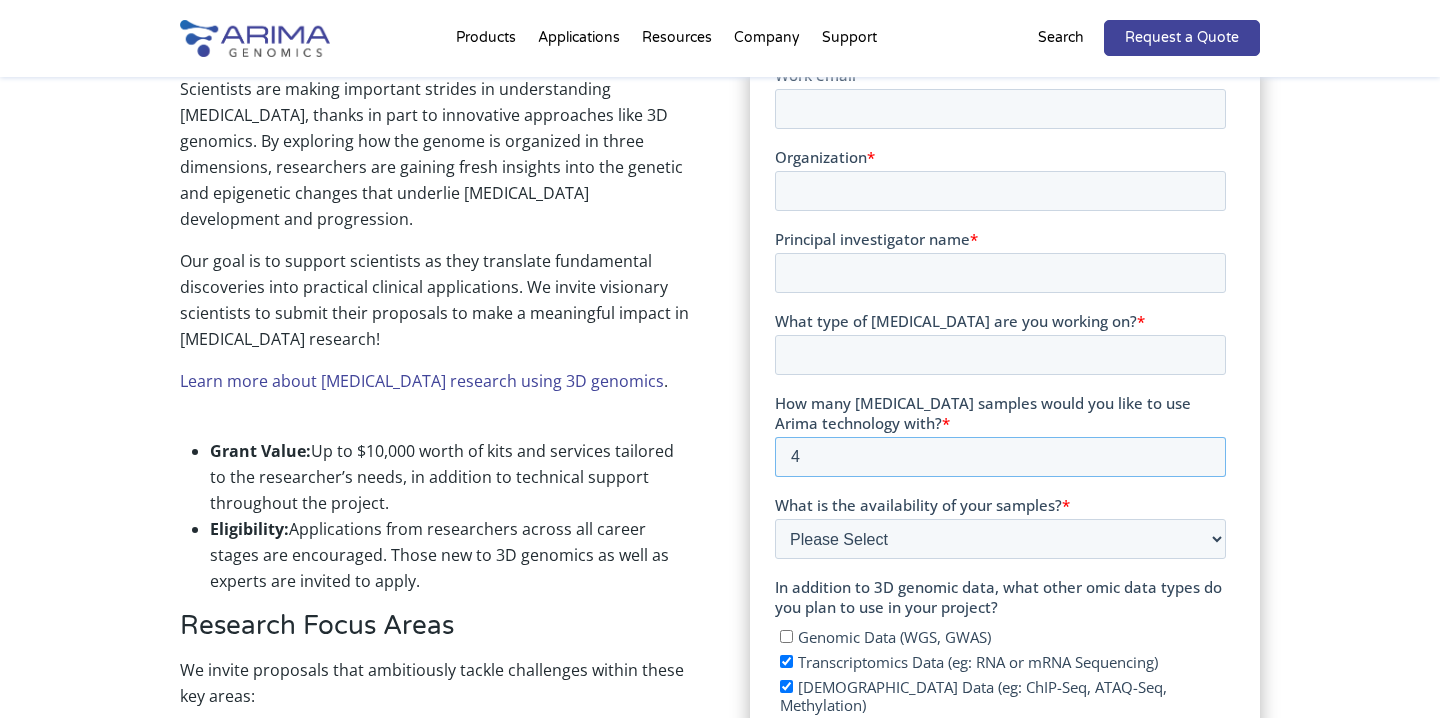 click on "4" at bounding box center (999, 457) 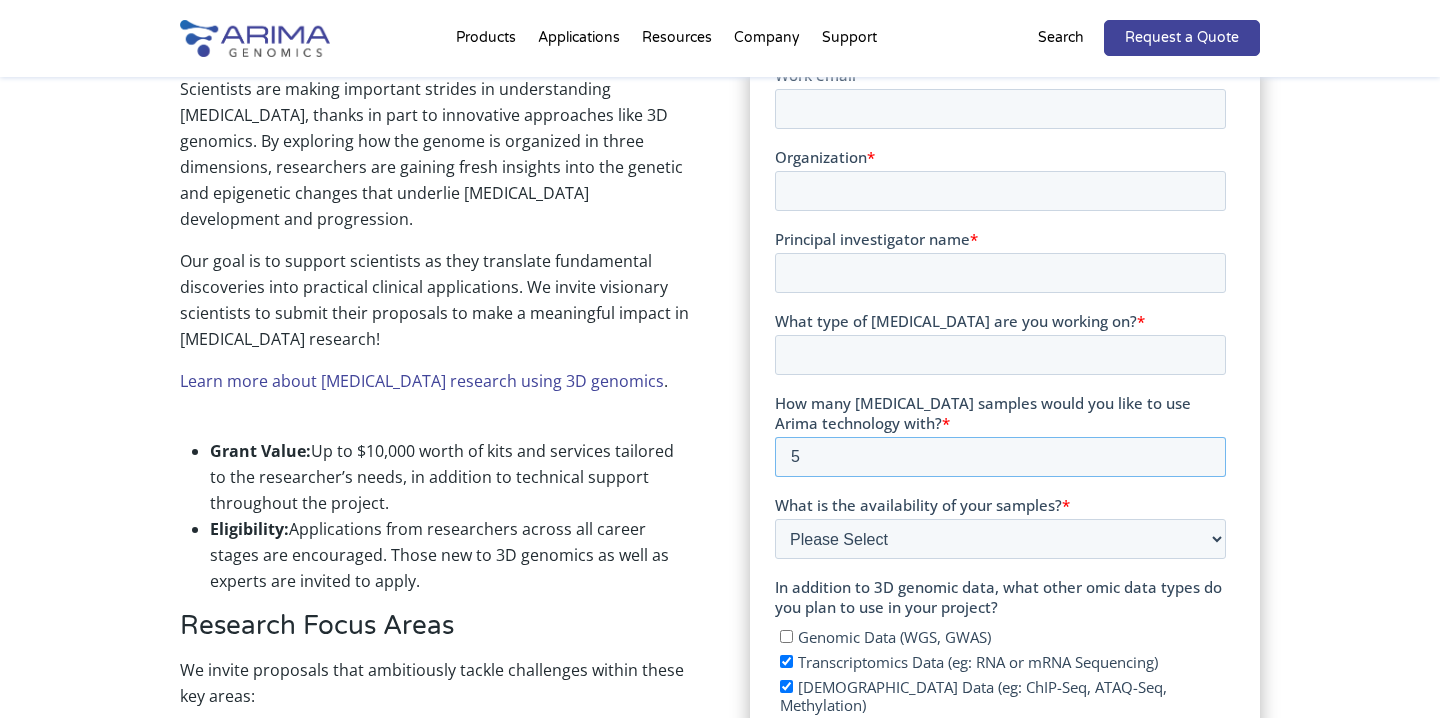 click on "5" at bounding box center [999, 457] 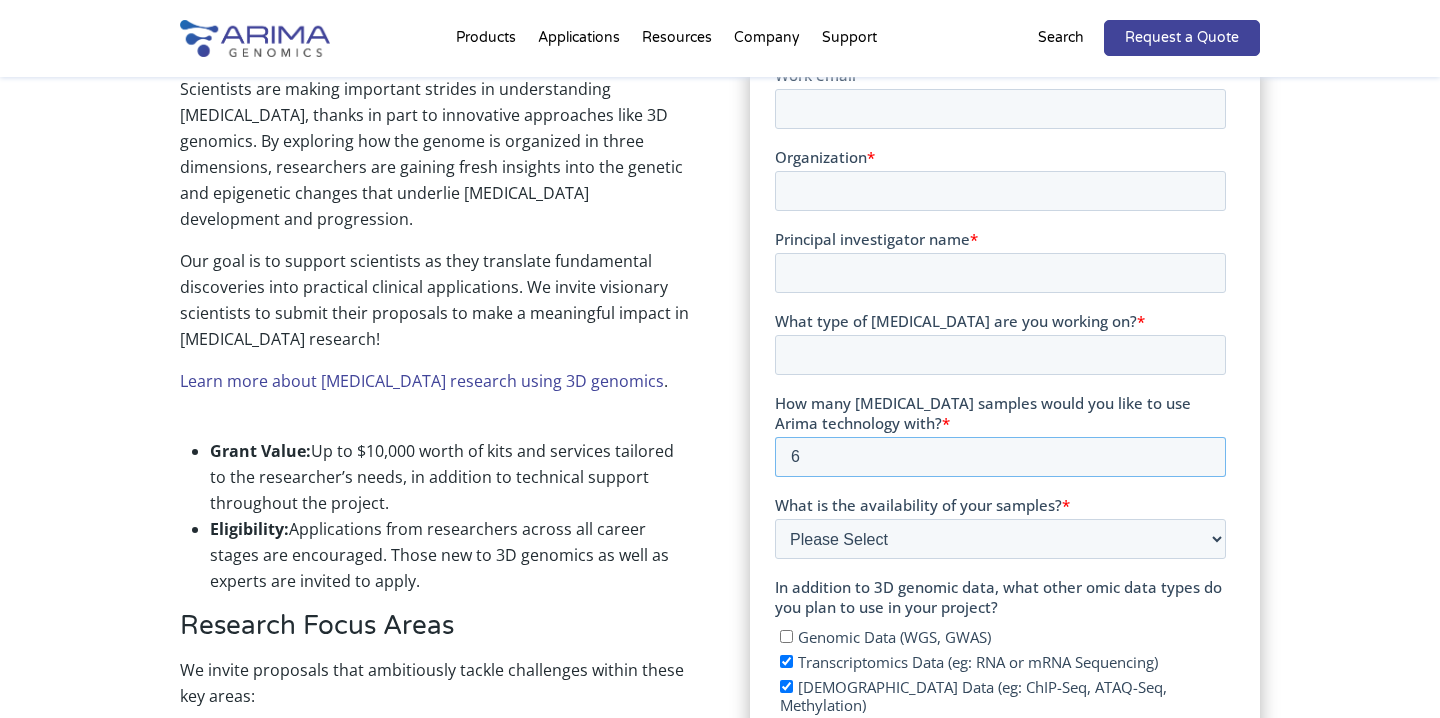 click on "6" at bounding box center [999, 457] 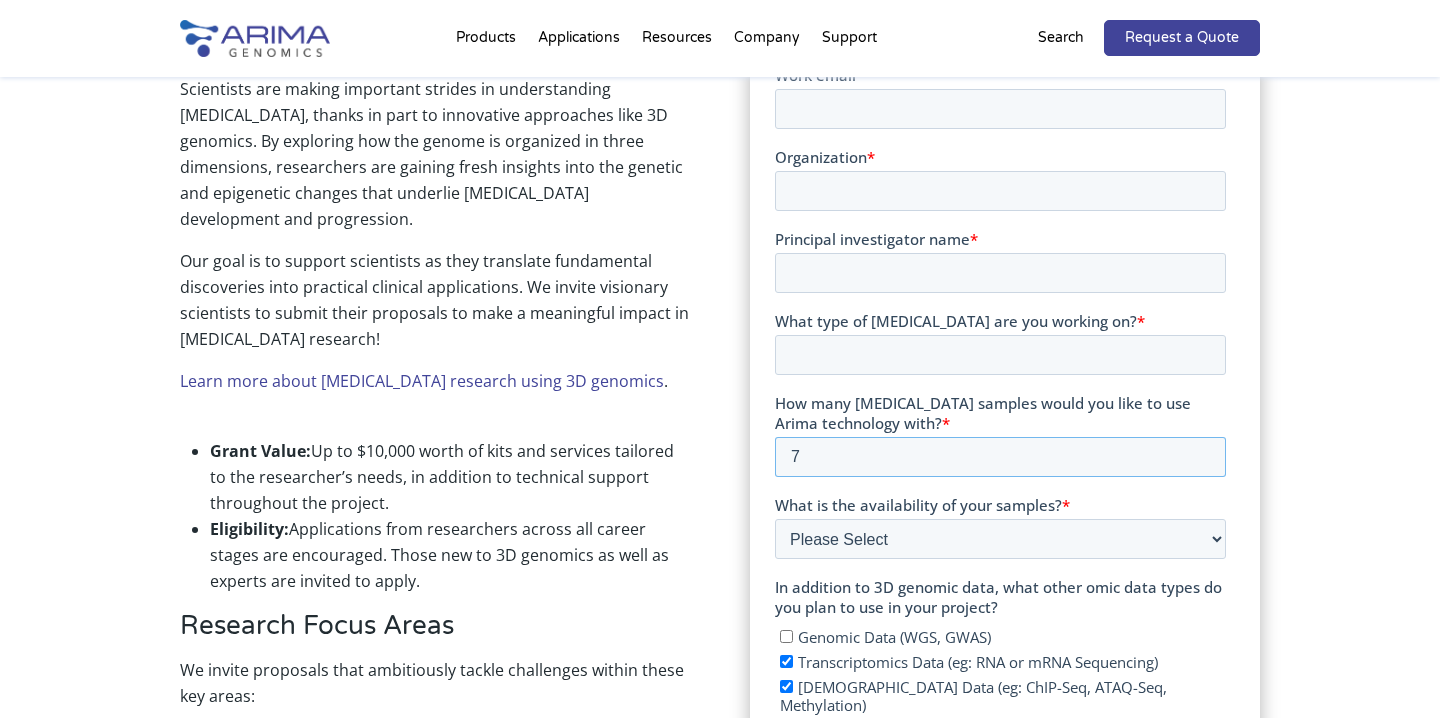 click on "7" at bounding box center [999, 457] 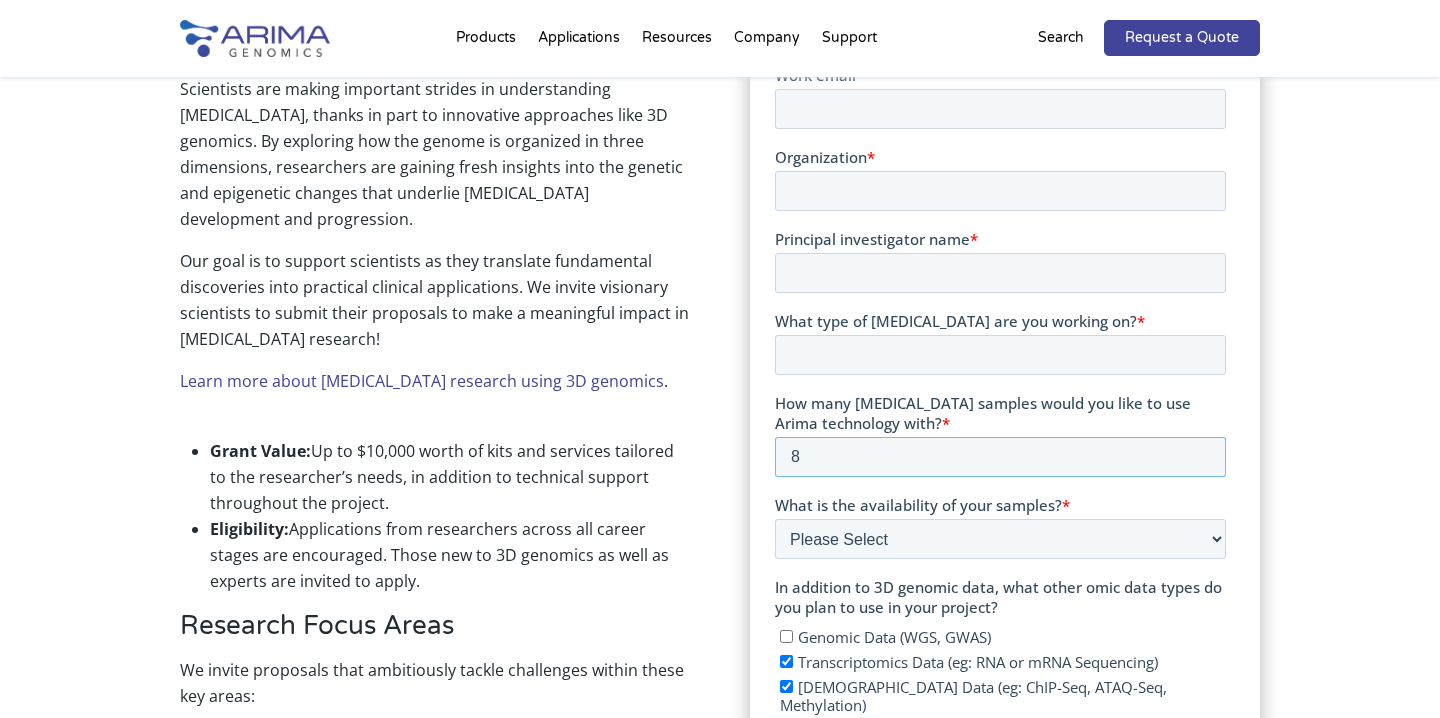 type on "8" 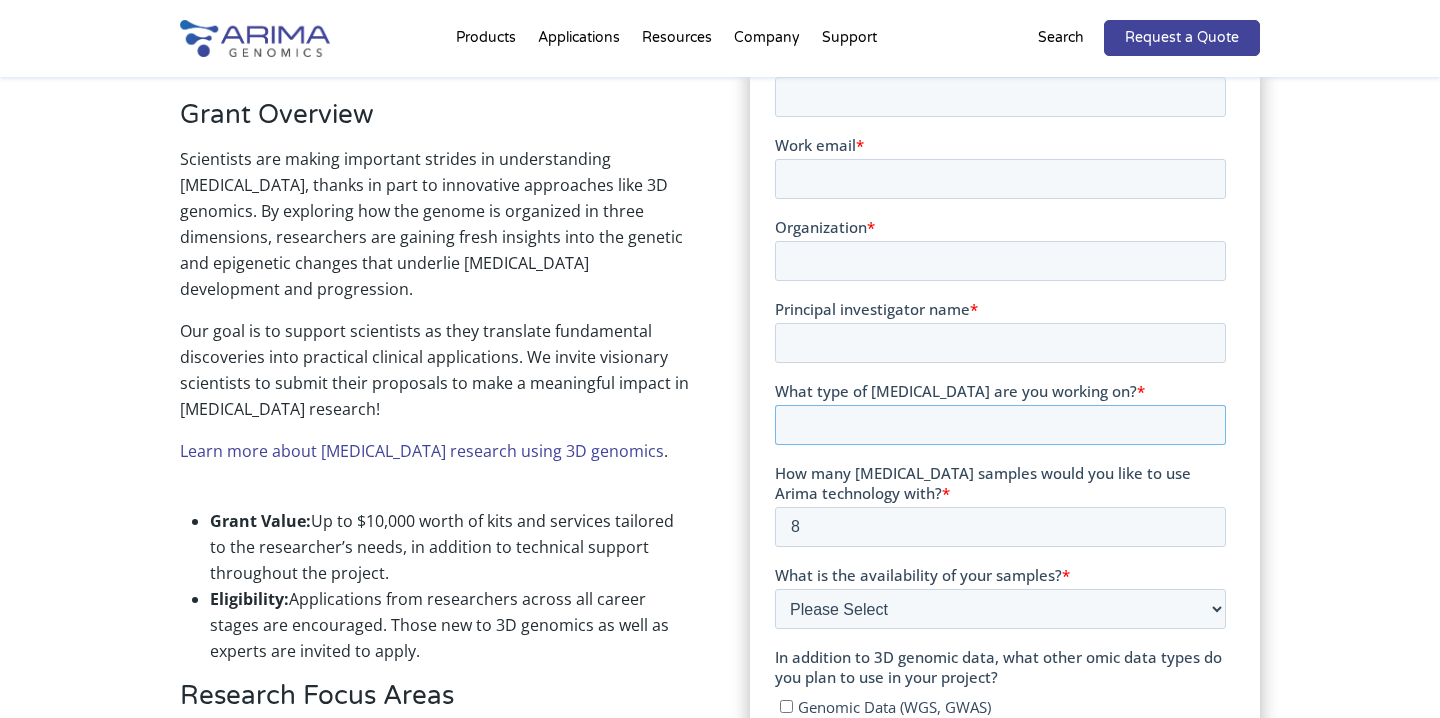 click on "What type of cancer are you working on?  *" at bounding box center [999, 425] 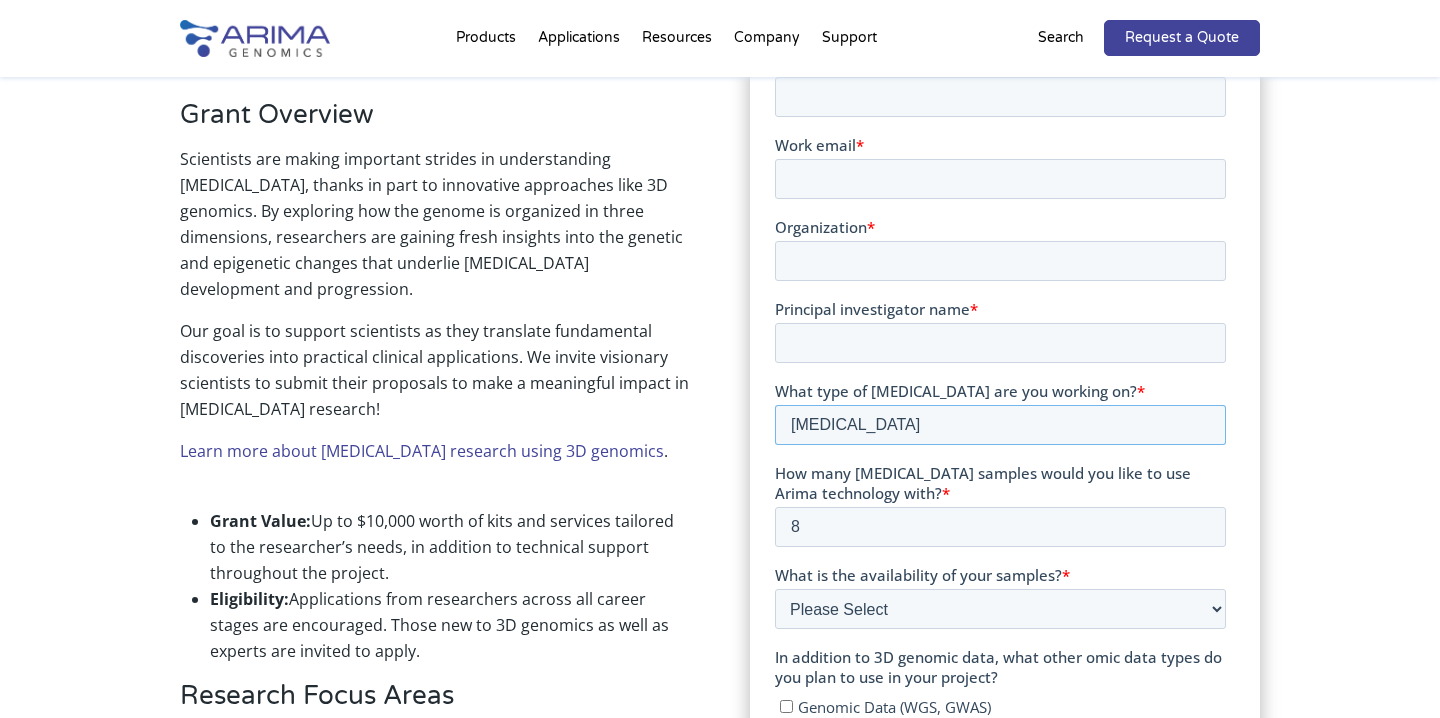 type on "Neuroblastoma" 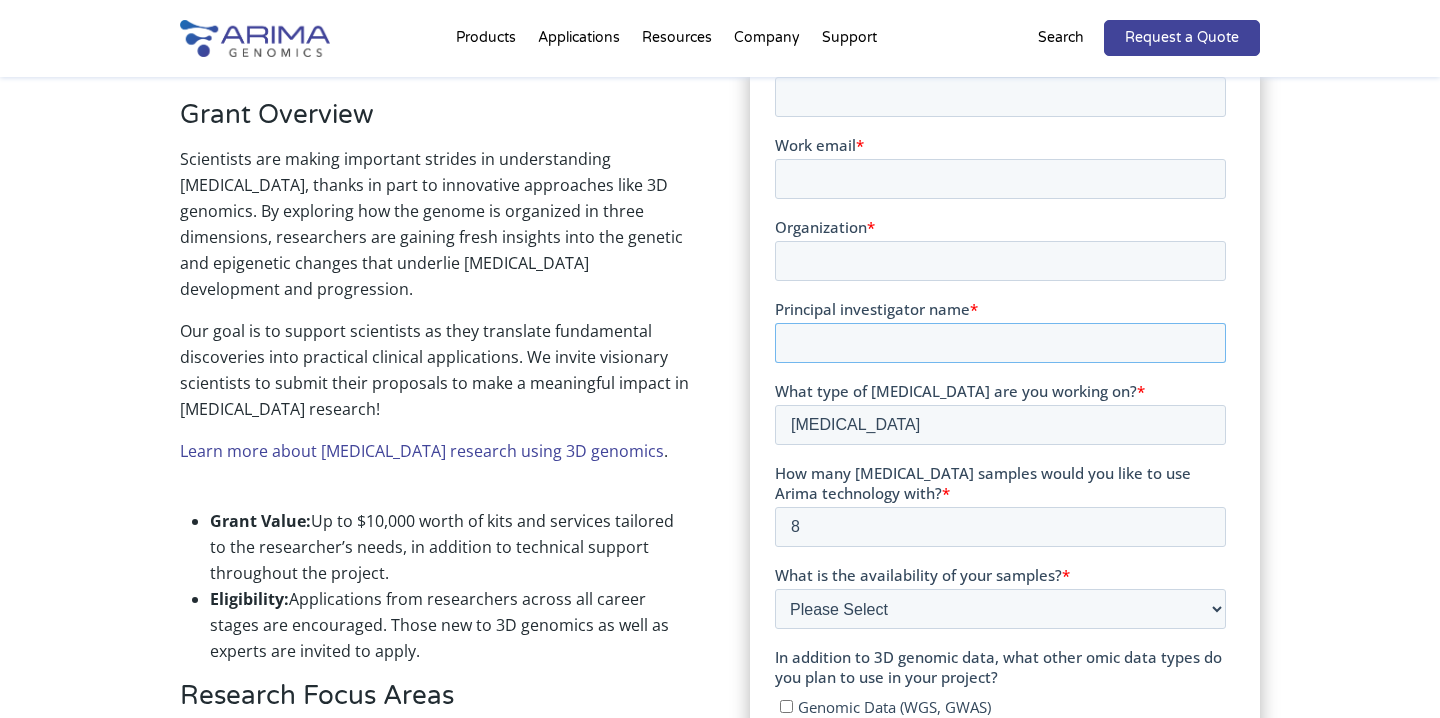 click on "Principal investigator name *" at bounding box center (999, 343) 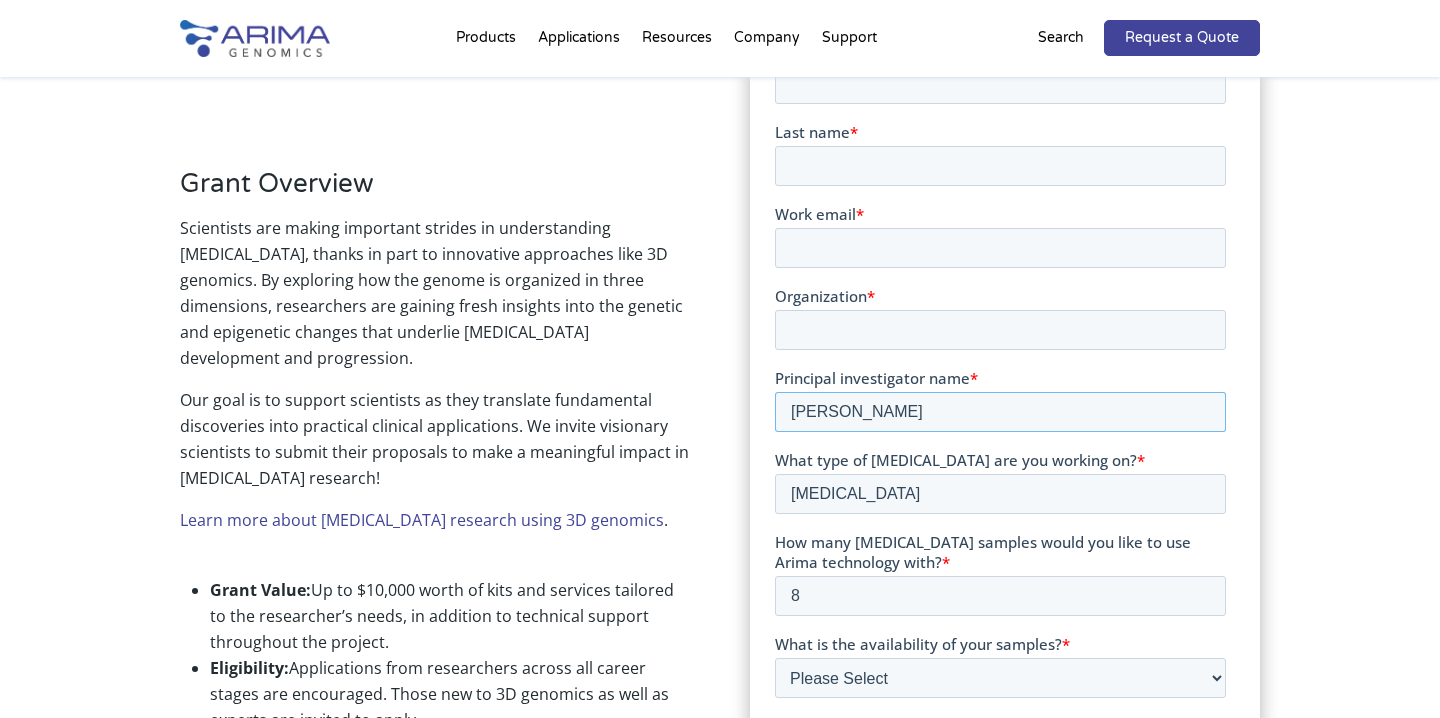 scroll, scrollTop: 408, scrollLeft: 0, axis: vertical 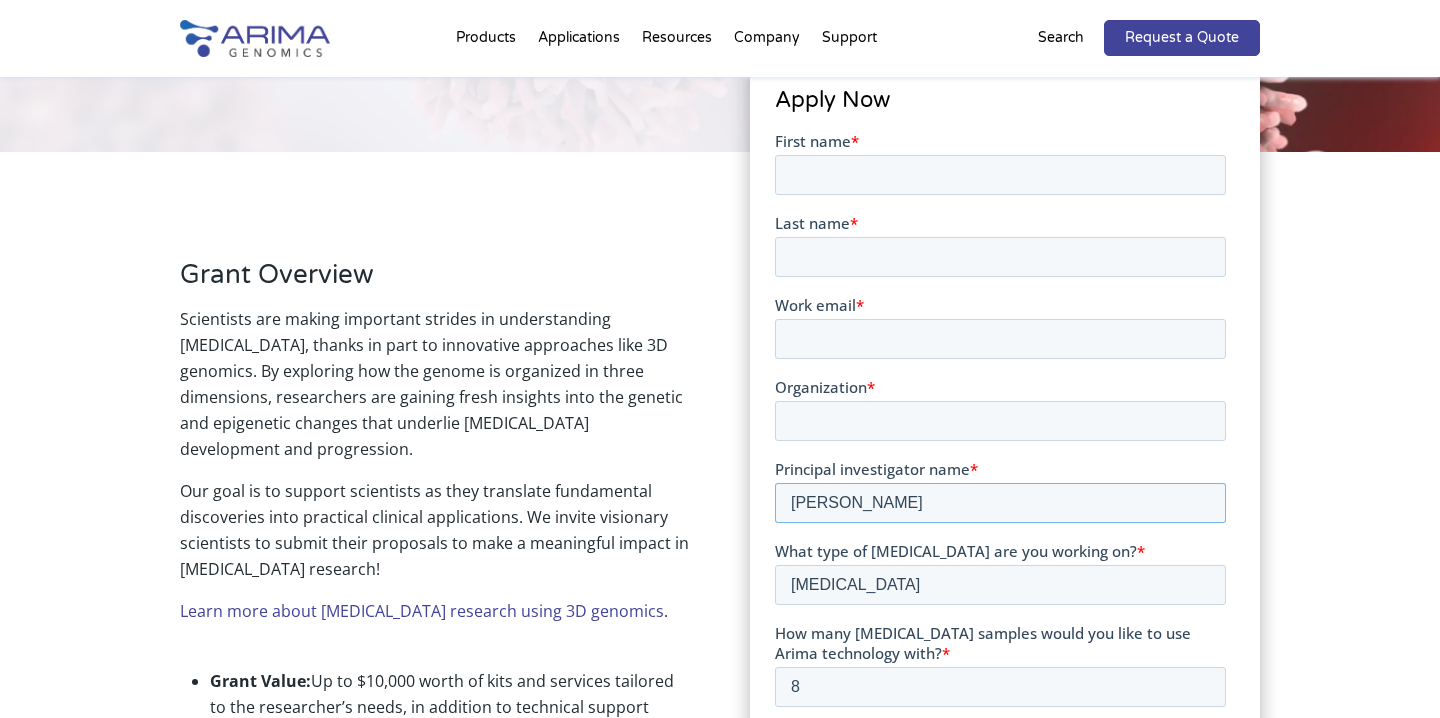 type on "Nathaniel Mabe" 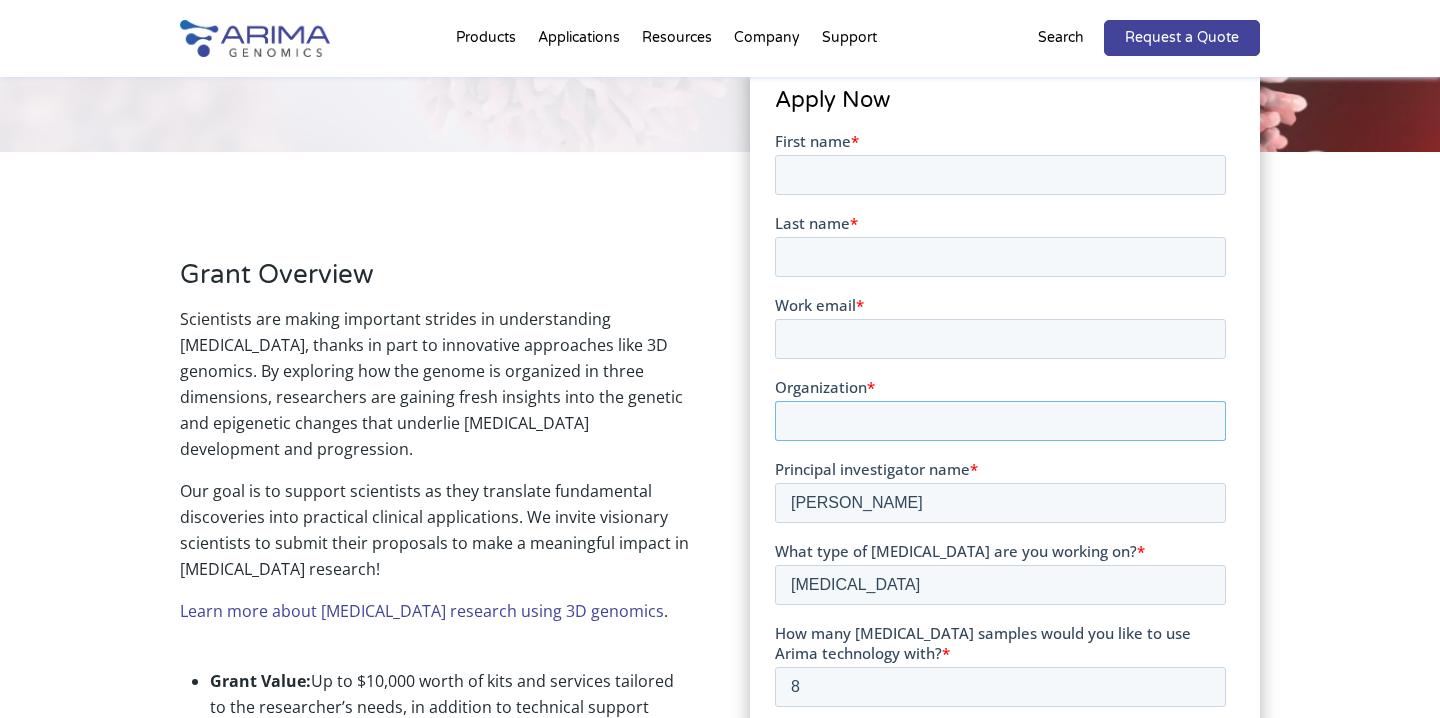 click on "Organization *" at bounding box center (999, 420) 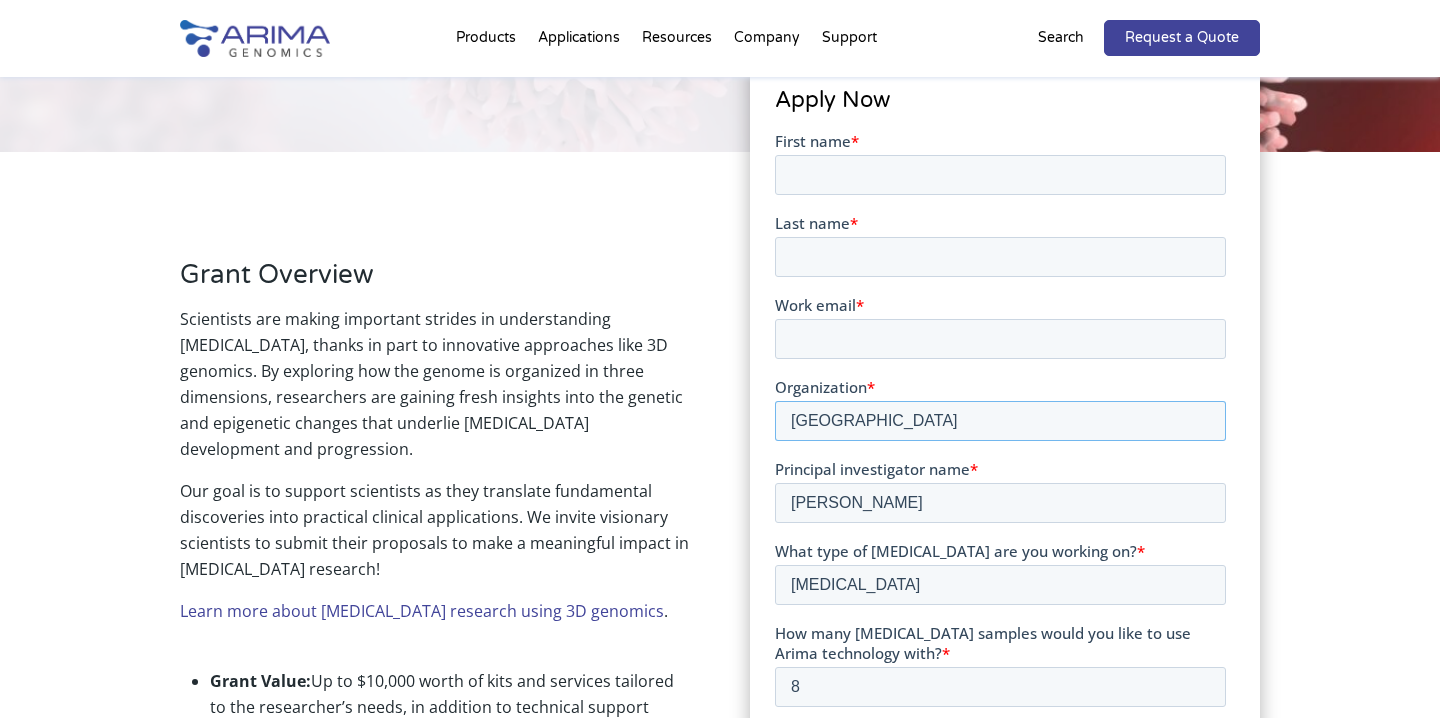 type on "Purdue University" 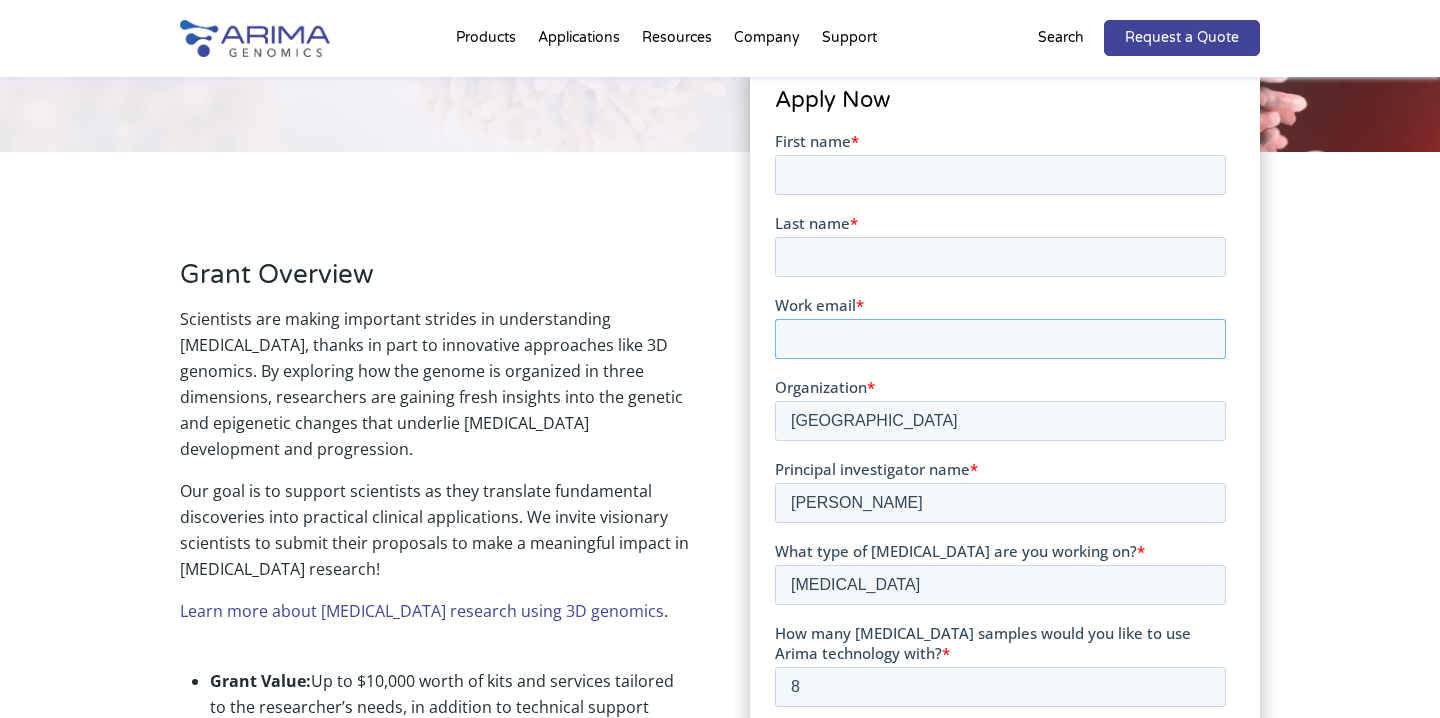 click on "Work email *" at bounding box center (999, 338) 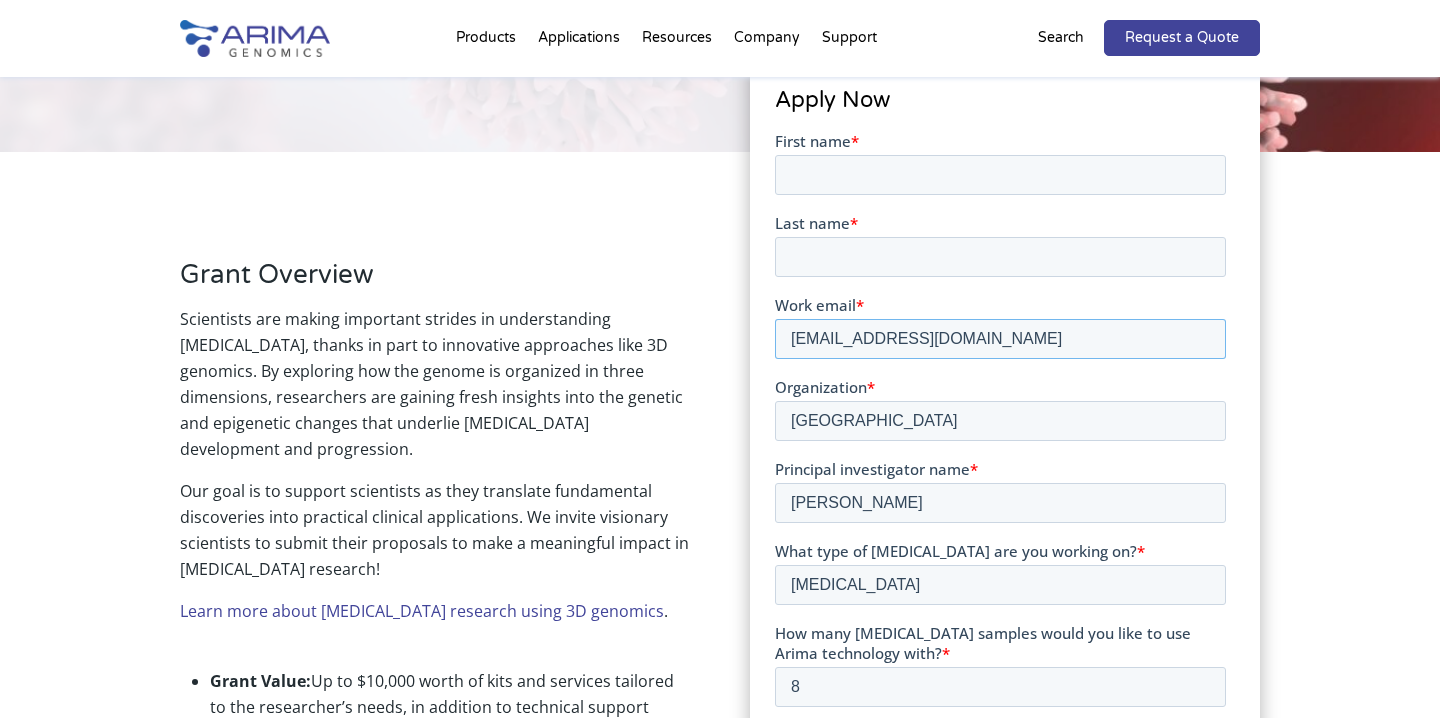 type on "nwmabe@purdue.edu" 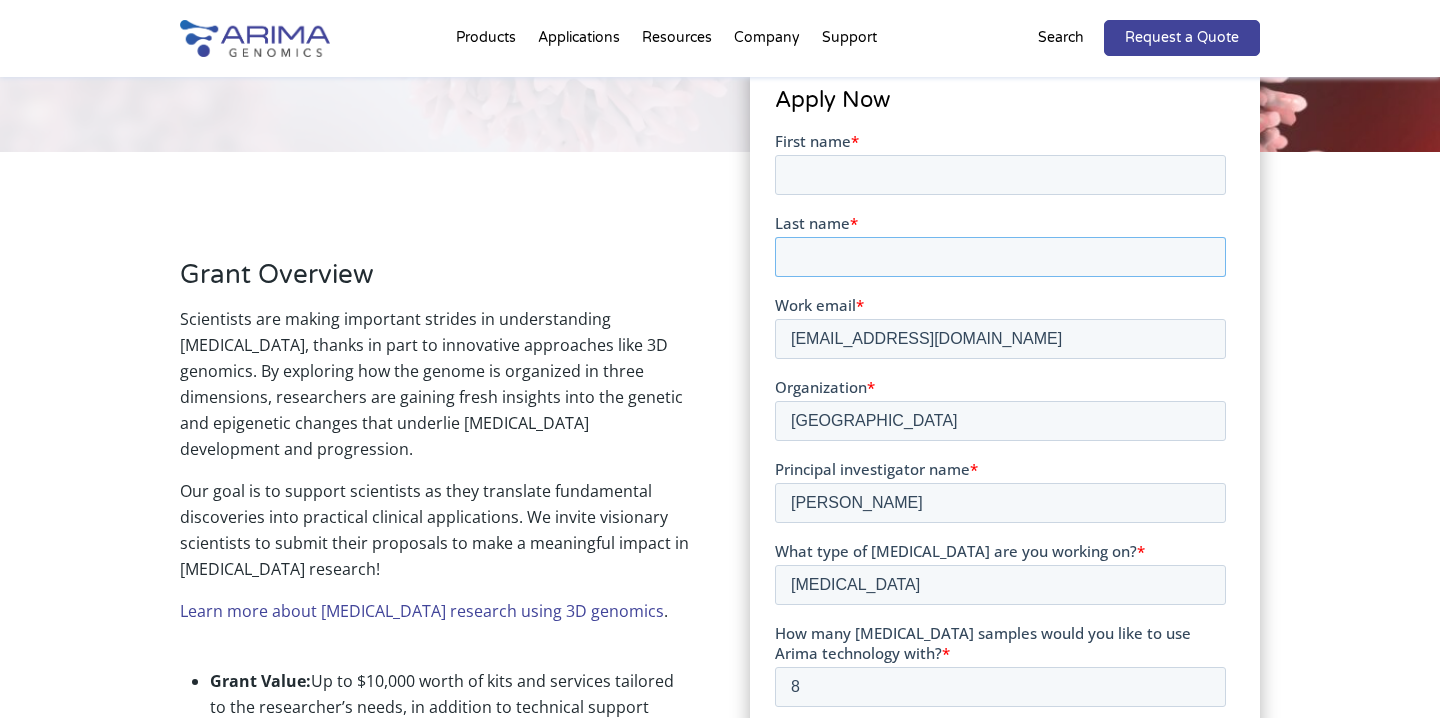click on "Last name *" at bounding box center (999, 256) 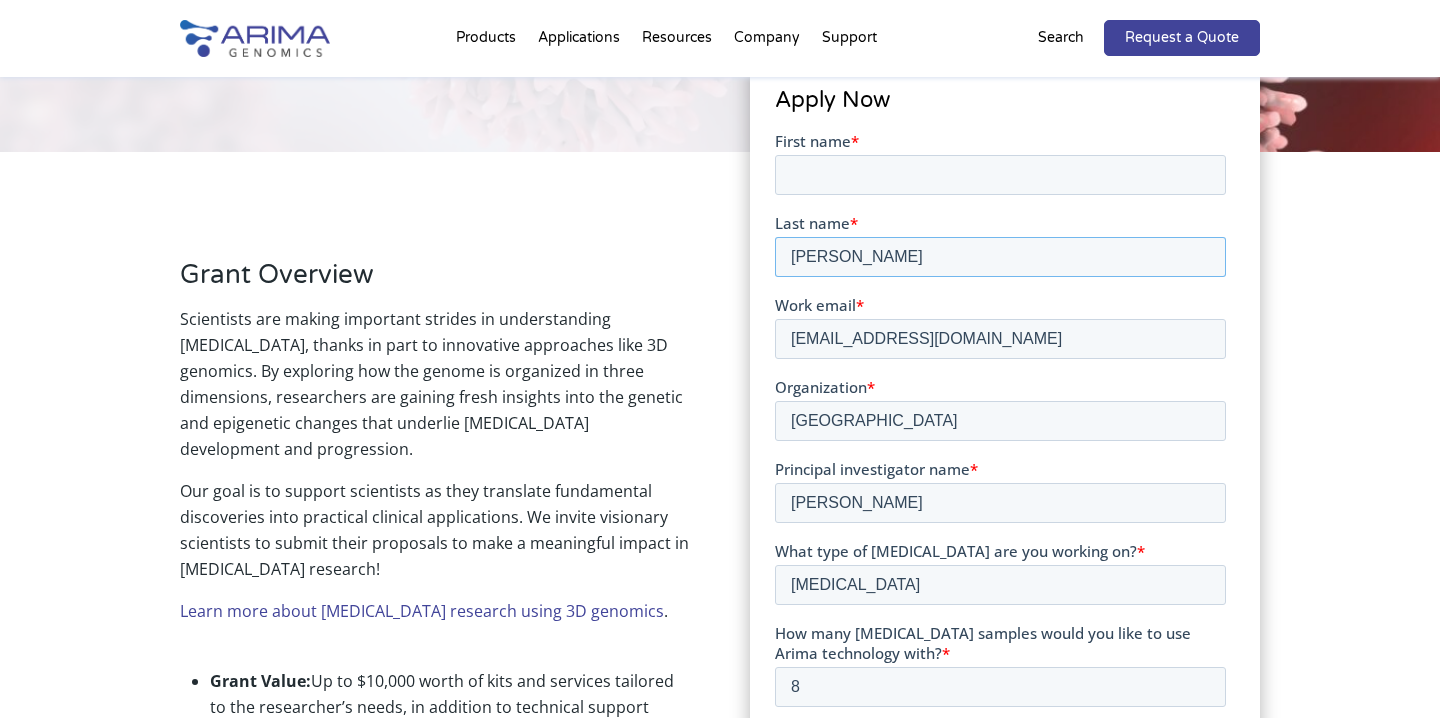 type on "Mabe" 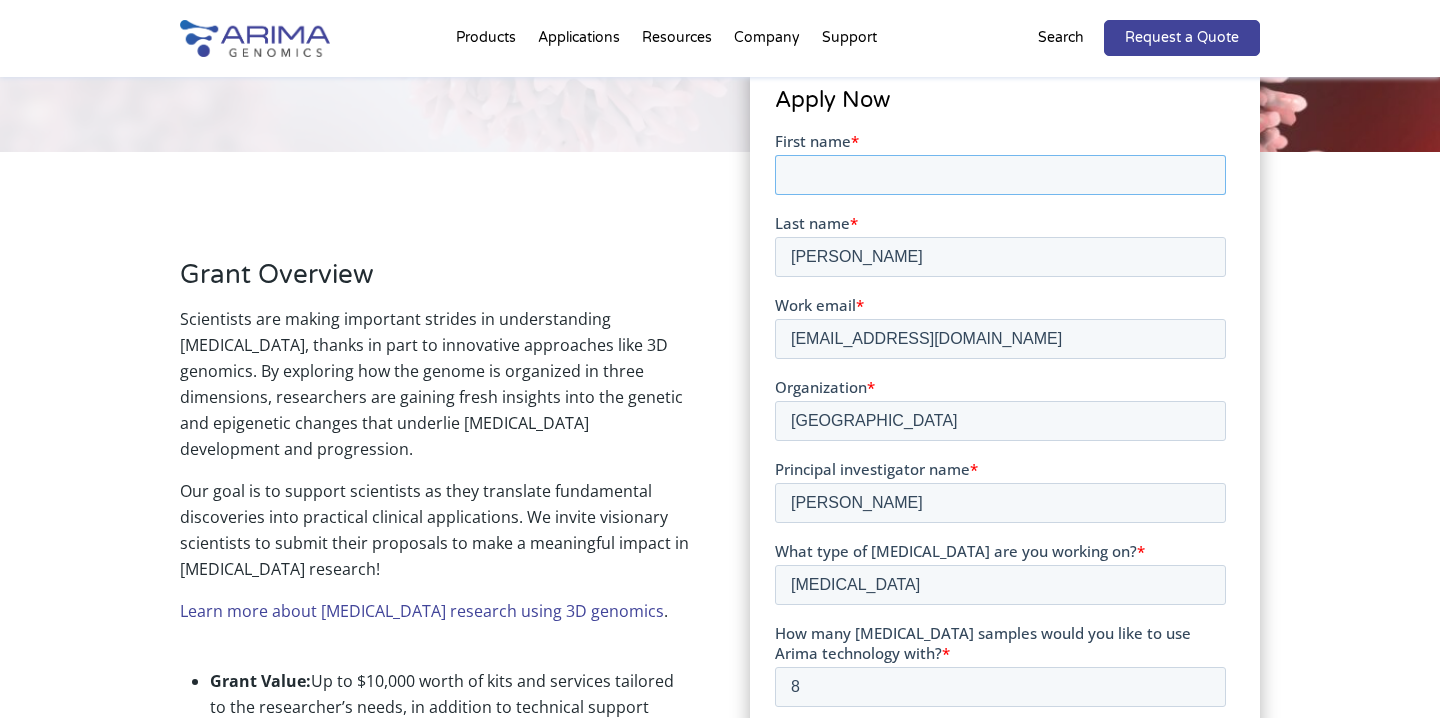click on "First name *" at bounding box center [999, 174] 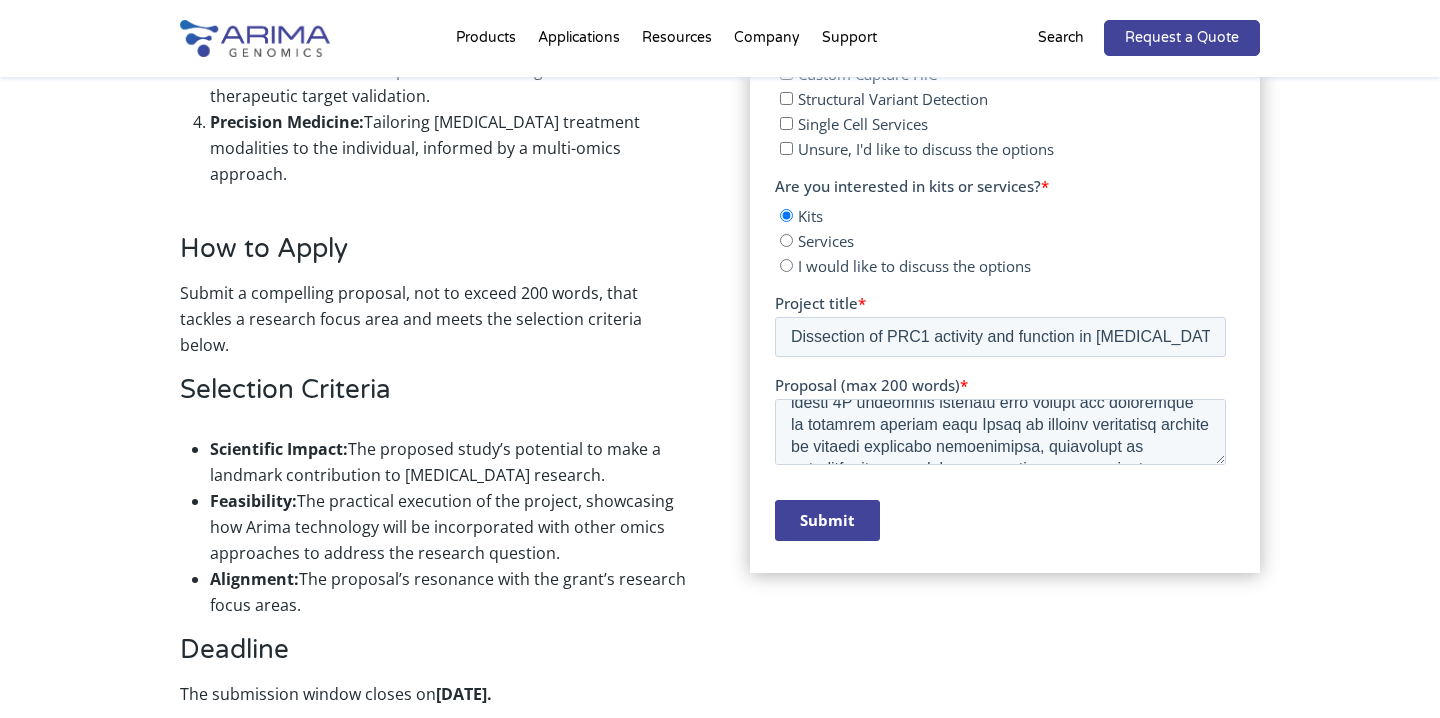 scroll, scrollTop: 1473, scrollLeft: 0, axis: vertical 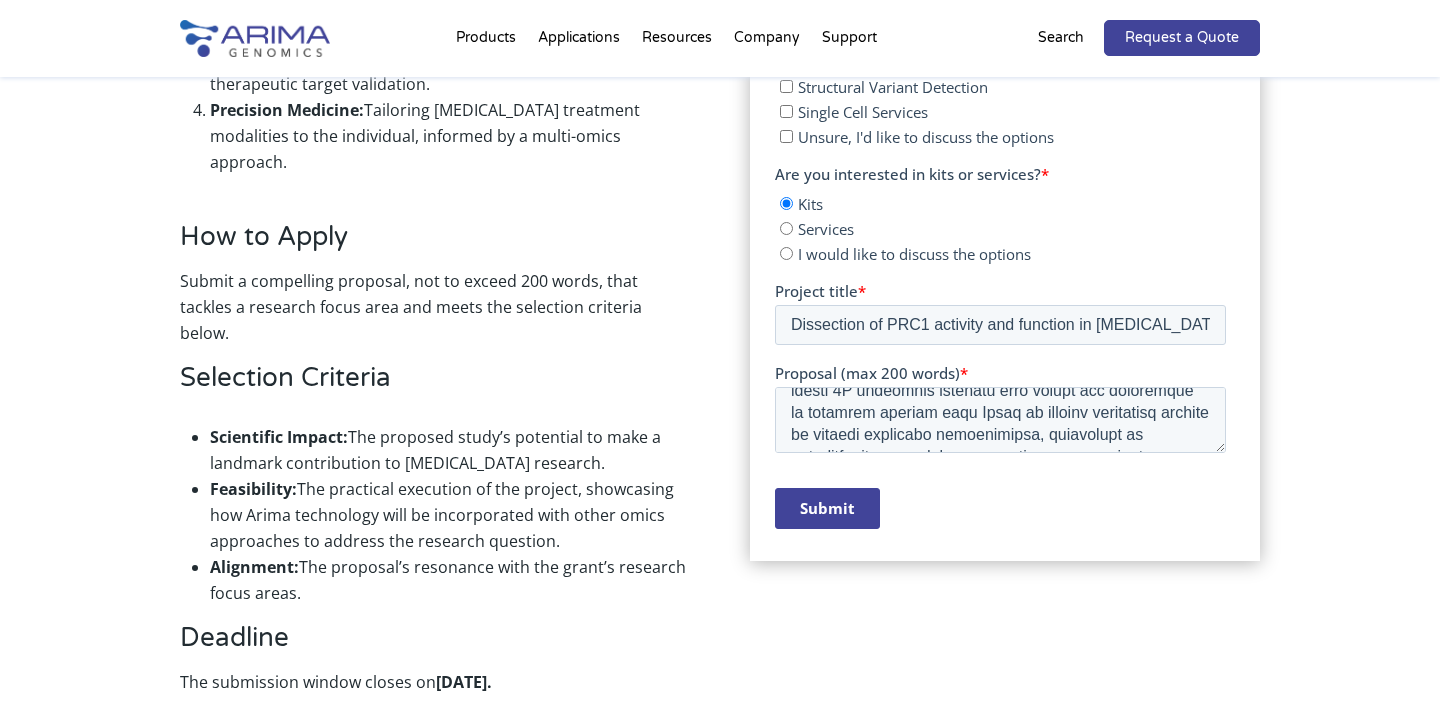 type on "Nathaniel" 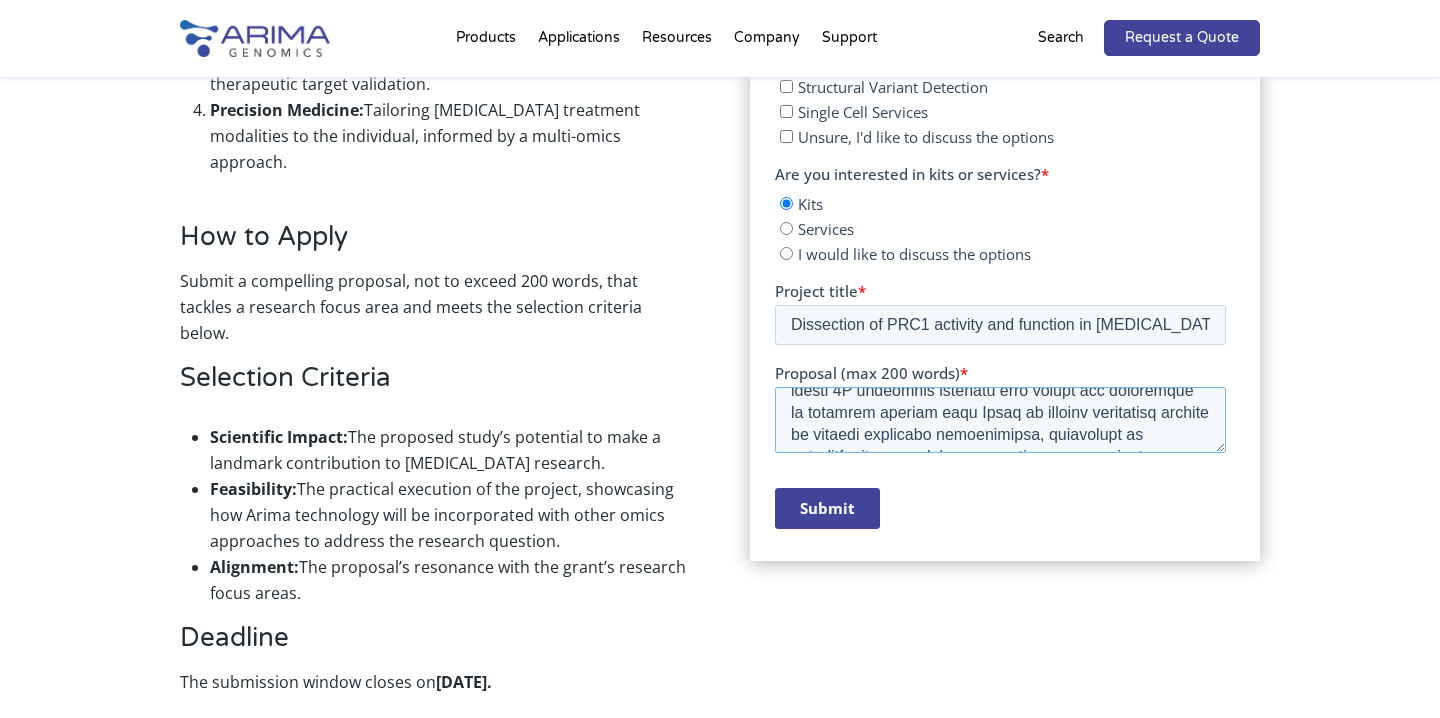 click on "Proposal (max 200 words) *" at bounding box center (999, 420) 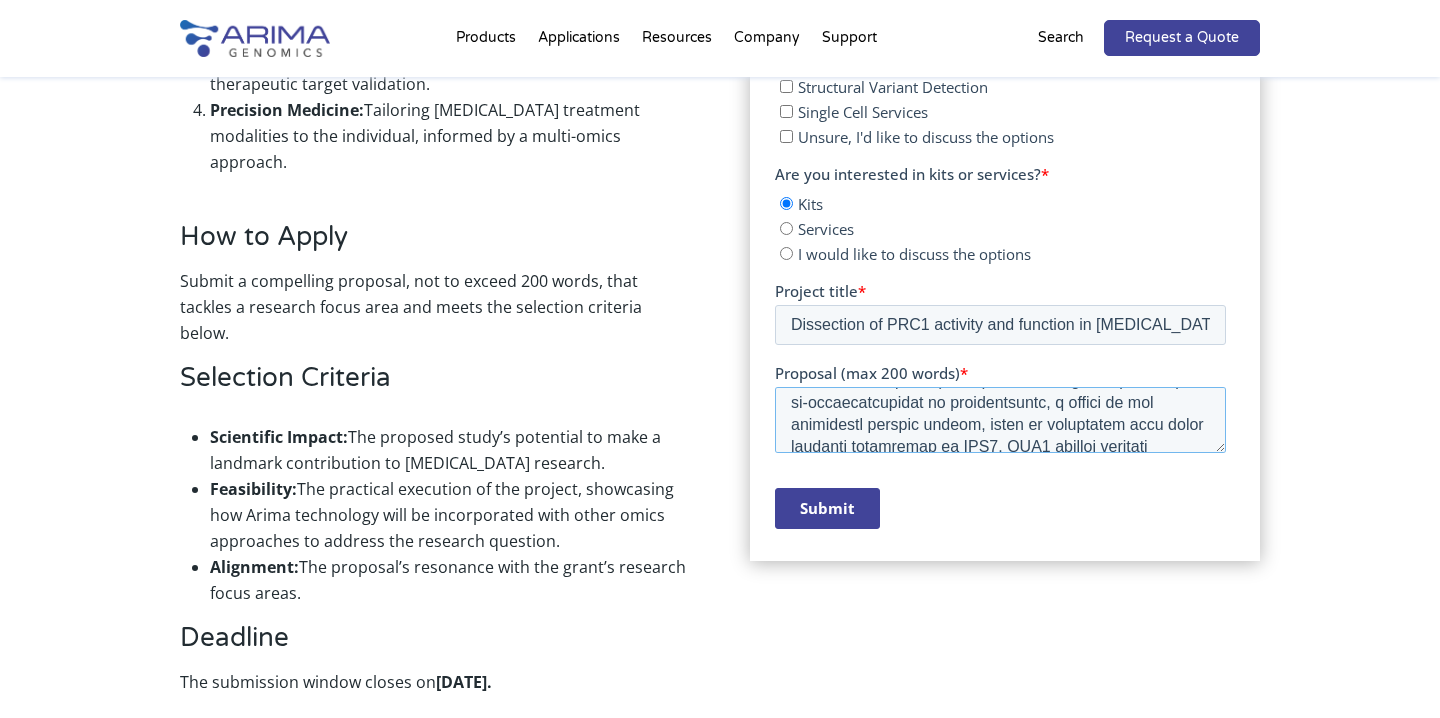 scroll, scrollTop: 0, scrollLeft: 0, axis: both 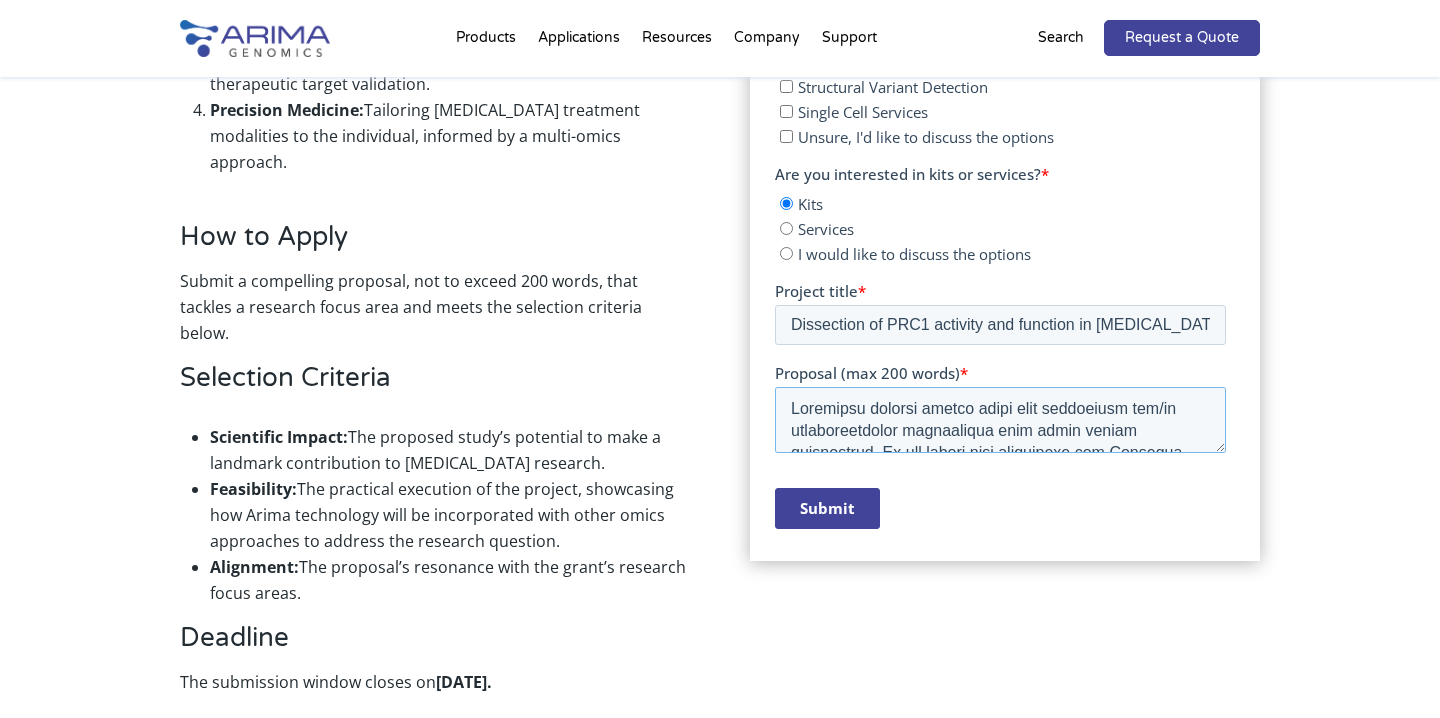 drag, startPoint x: 890, startPoint y: 409, endPoint x: 813, endPoint y: 200, distance: 222.73302 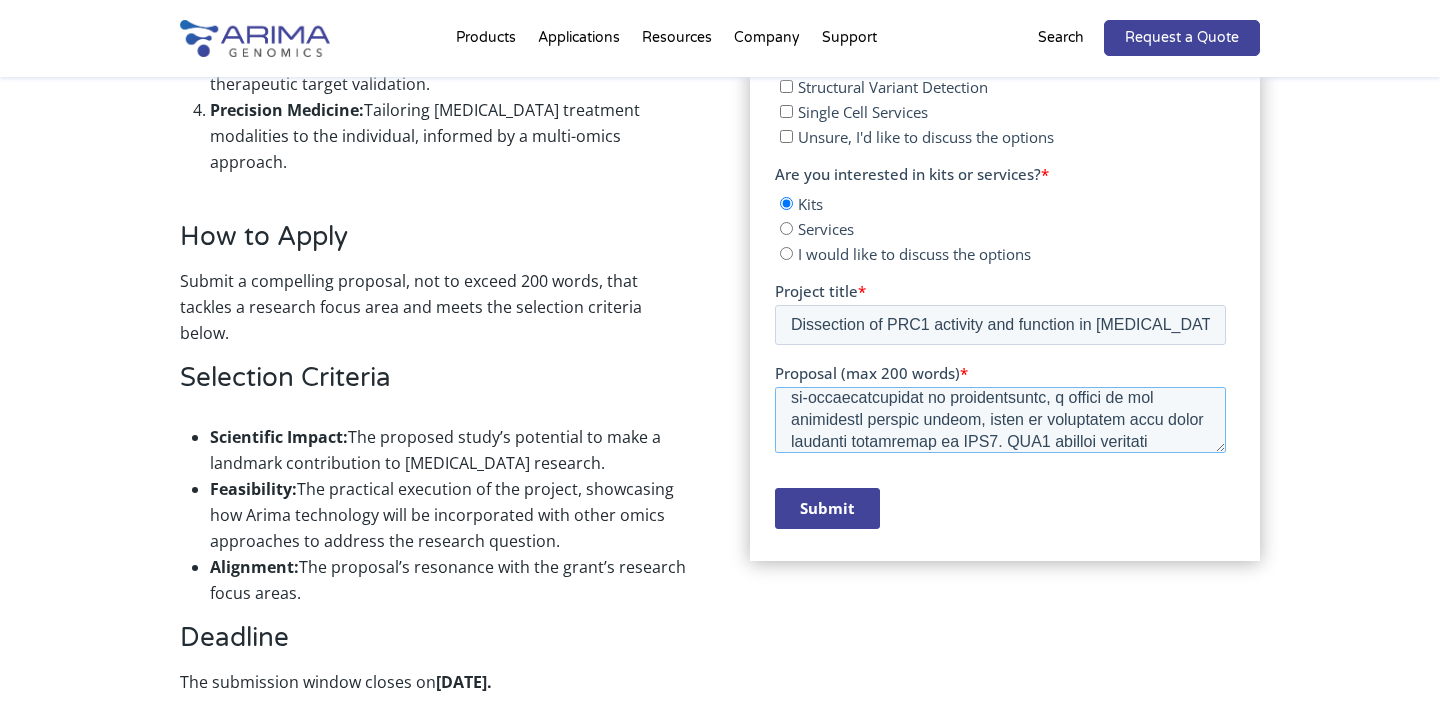 scroll, scrollTop: 55, scrollLeft: 0, axis: vertical 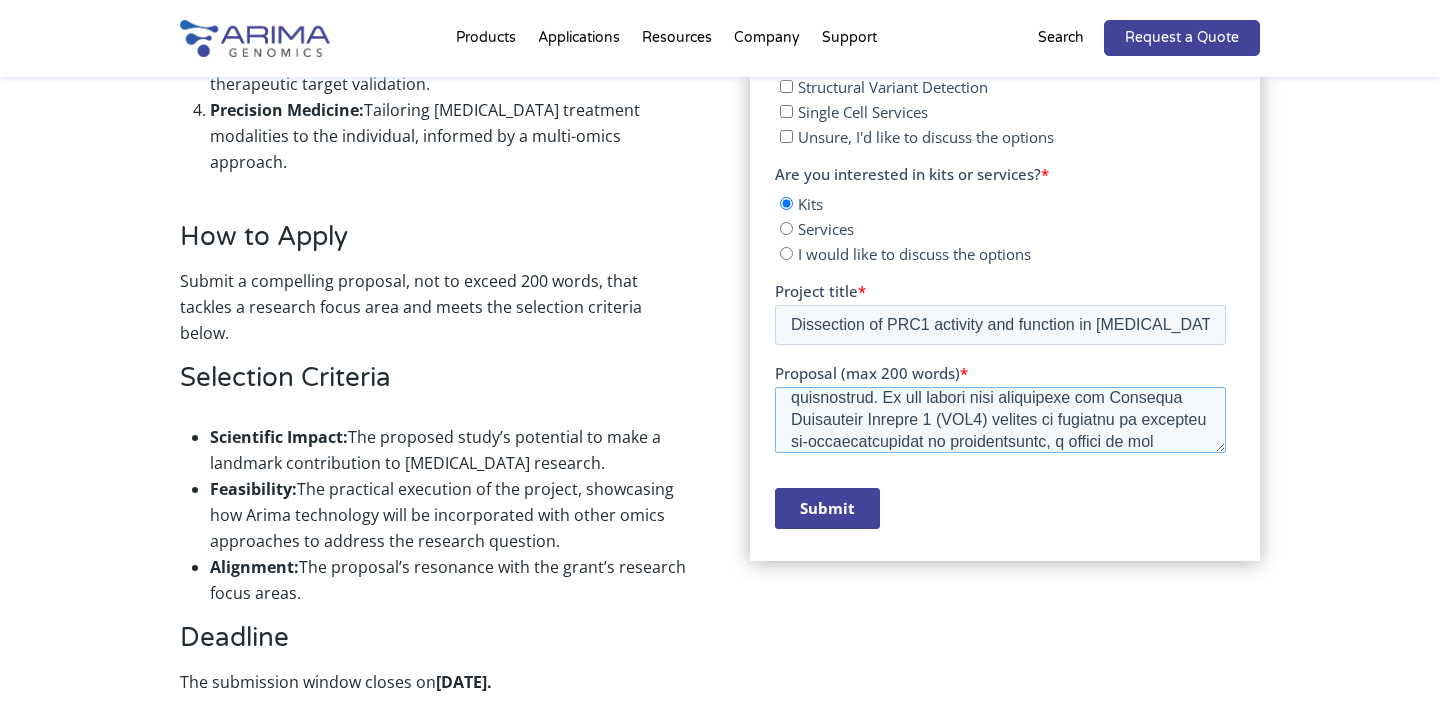 click on "Proposal (max 200 words) *" at bounding box center (999, 420) 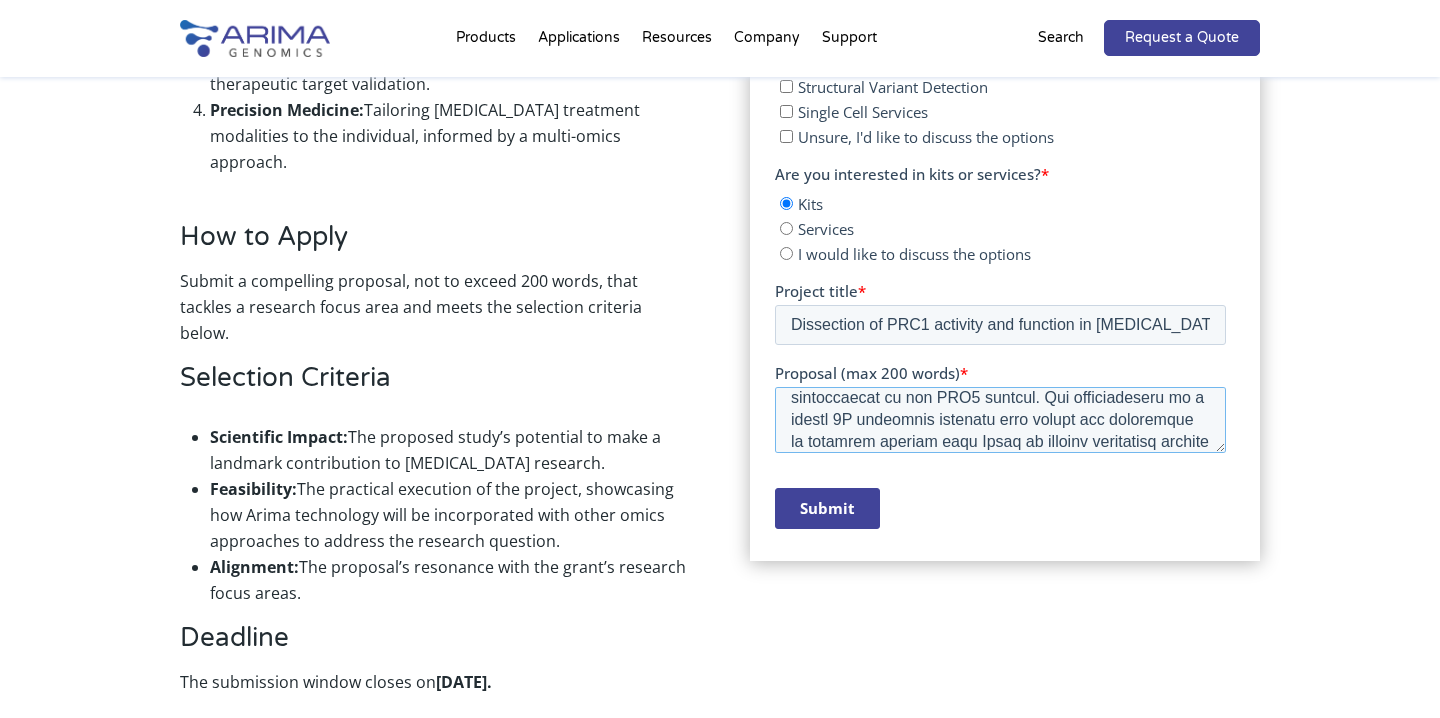 scroll, scrollTop: 539, scrollLeft: 0, axis: vertical 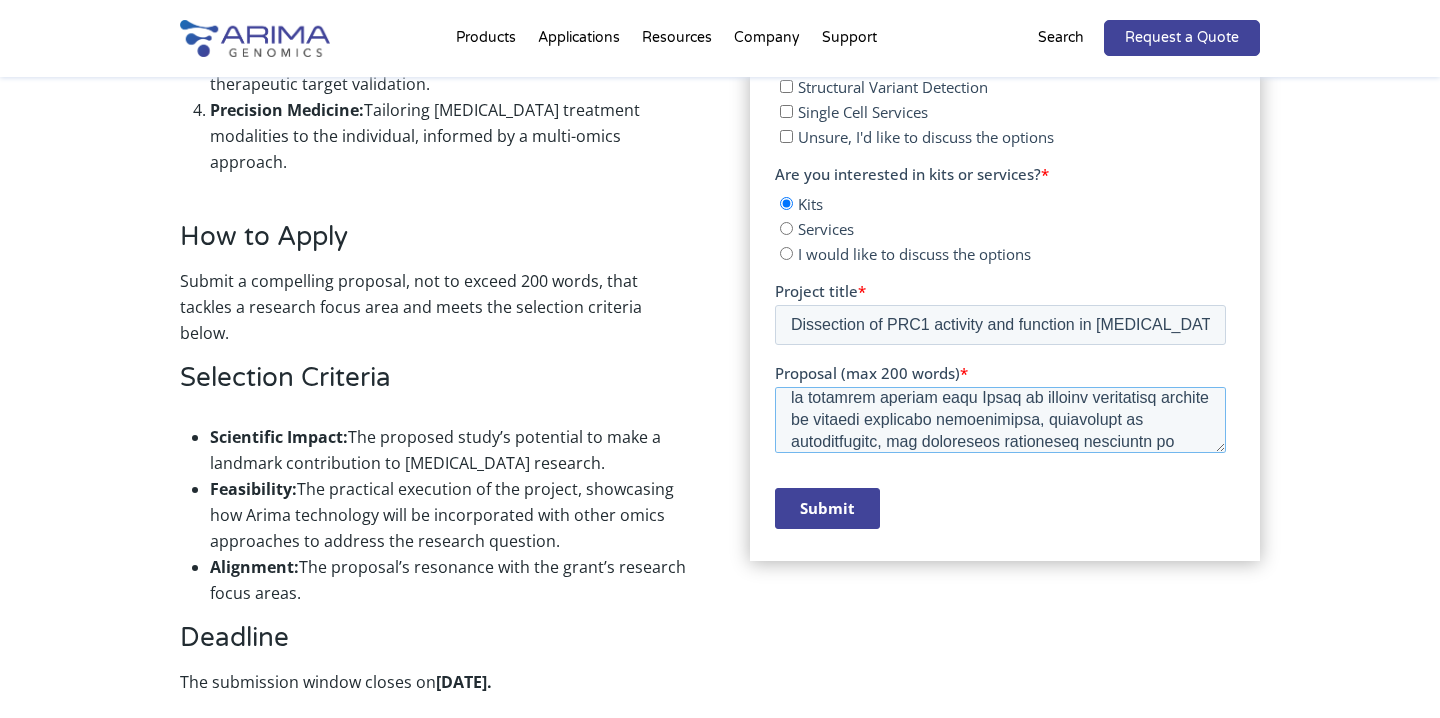 type on "Pediatric cancers likely arise from epigenetic and/or transcriptional disruptions that arise during development. We and others previously identified the Polycomb Repressive Complex 2 (PRC2) complex is required to maintain de-differentiation in neuroblastoma, a cancer of the developing nervous system, which is targetable with small molecule inhibitors of EZH2. PRC2 binding commonly overlaps with PRC1, which is primarily responsible for the ubiquitylation of histones. Together, PRC1 and PRC2 promote chromatin compaction and transcriptional repression of terminal differentiation programs. Recently, we have discovered that several protein subunits of the PRC1 complex, including the catalytic subunits RING1A and RING1B, are strong therapeutic targets in neuroblastoma. Unlike PRC2 which primarily performs enzymatic methylation of histones to repress transcription, canonical PRC1 can also maintain long-range architectural regulation of polycomb-repressed domains independently of its catalytic activity. In partner..." 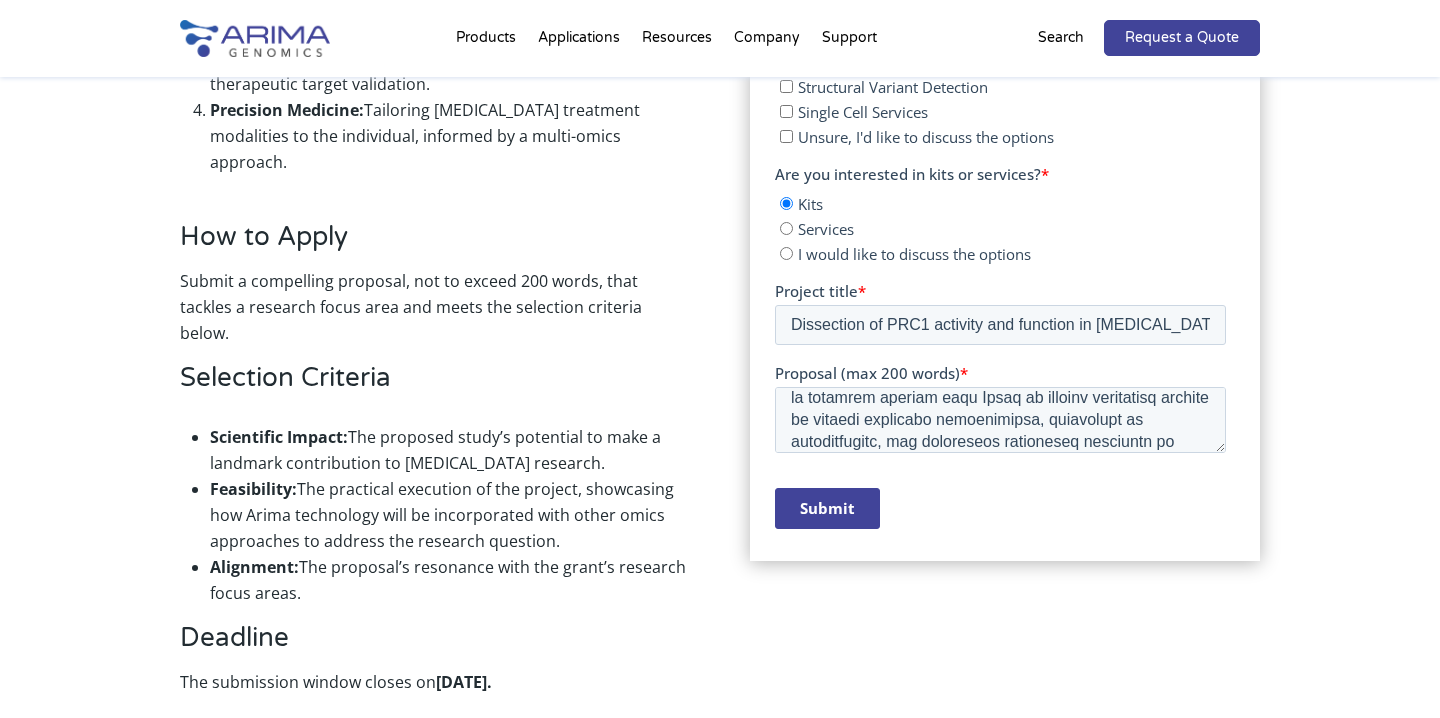 click on "Submit" at bounding box center (826, 508) 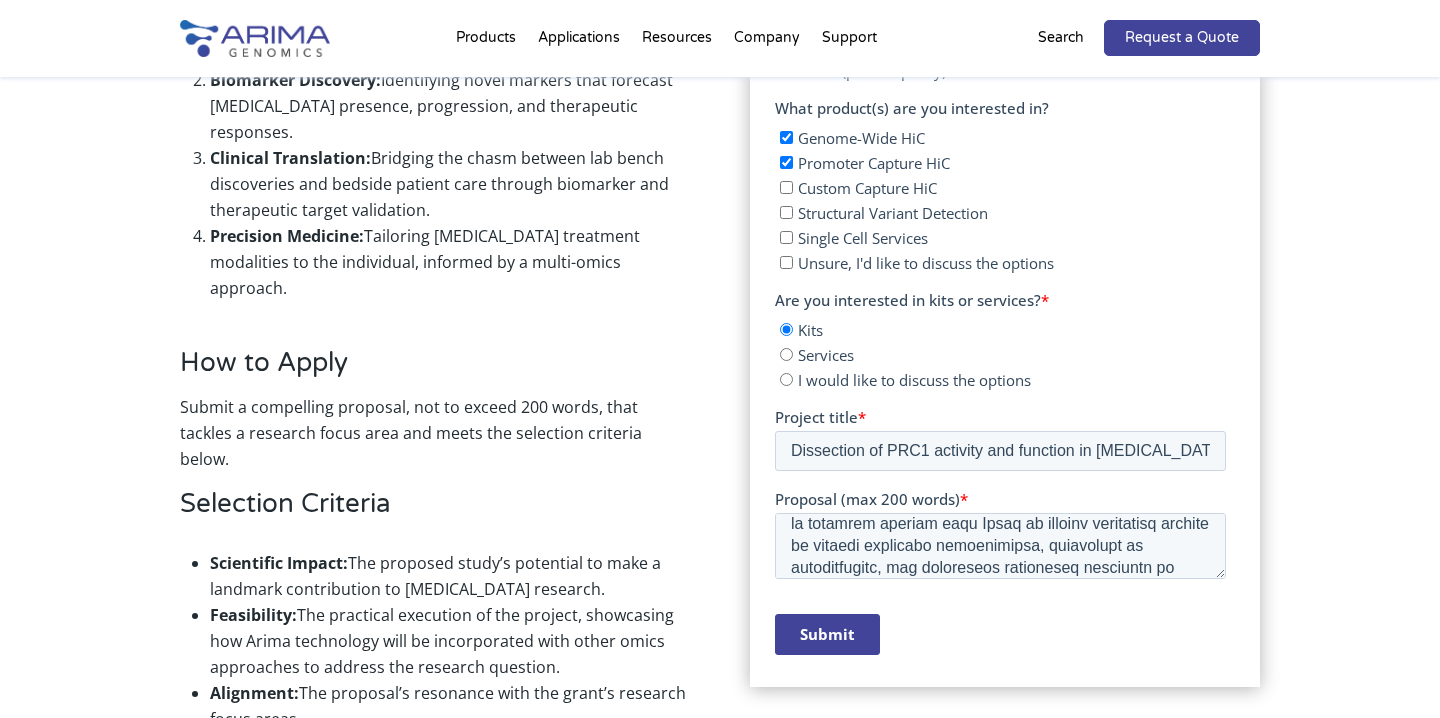 scroll, scrollTop: 1308, scrollLeft: 0, axis: vertical 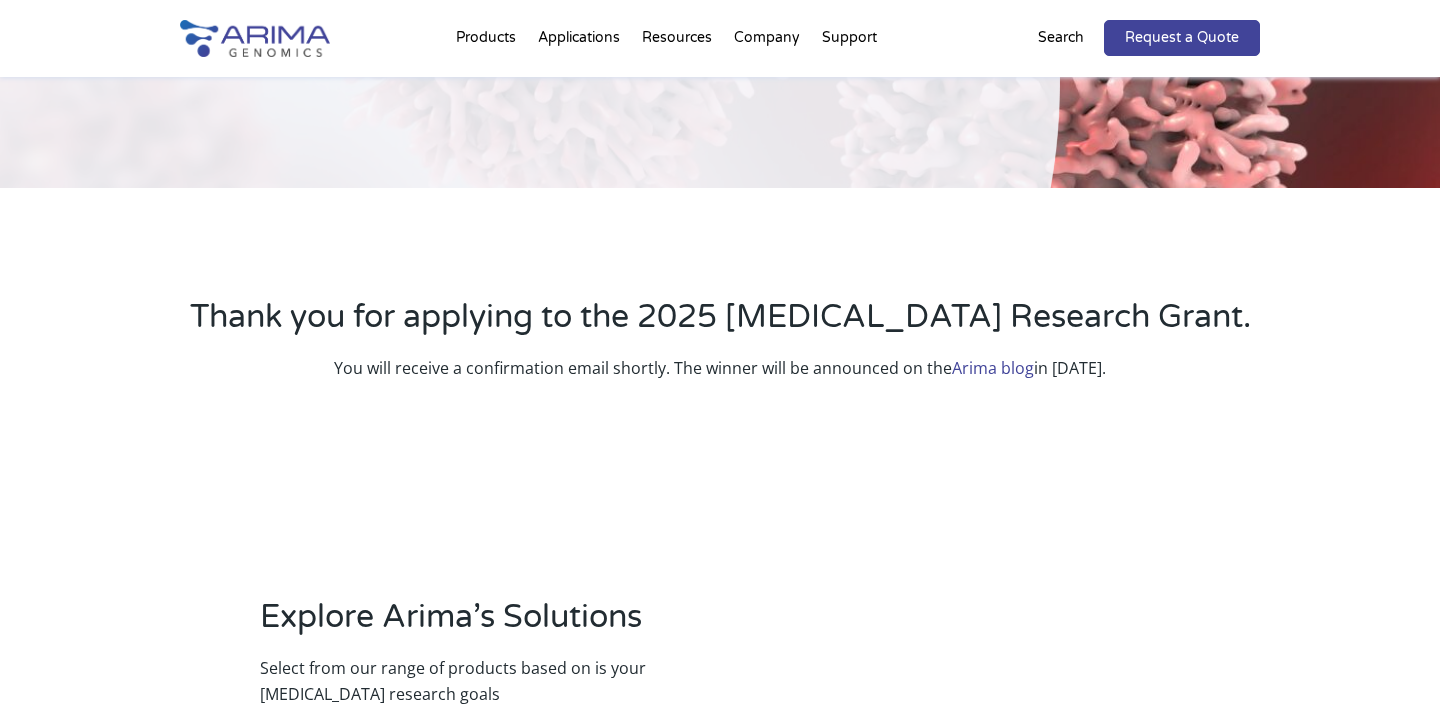 click on "You will receive a confirmation email shortly. The winner will be announced on the  Arima blog  in [DATE]." at bounding box center (720, 368) 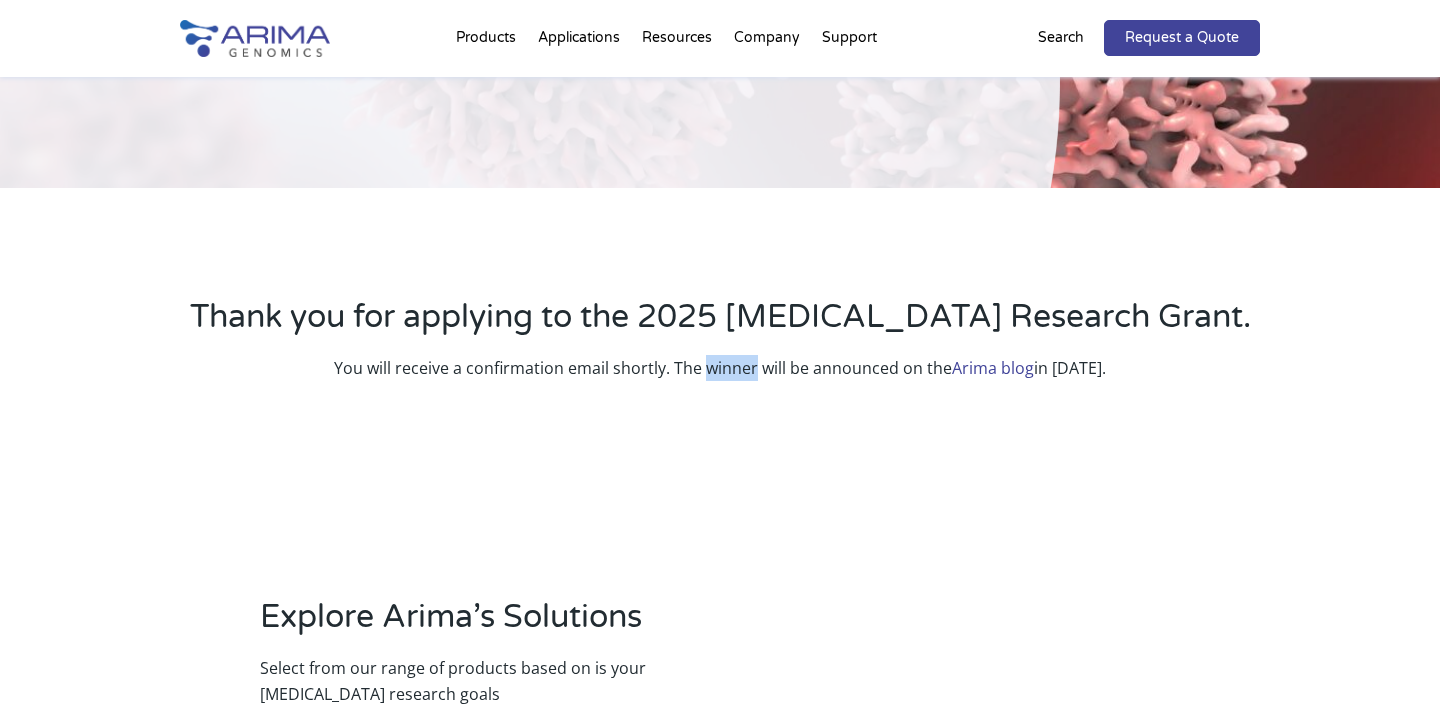 click on "You will receive a confirmation email shortly. The winner will be announced on the  Arima blog  in [DATE]." at bounding box center (720, 368) 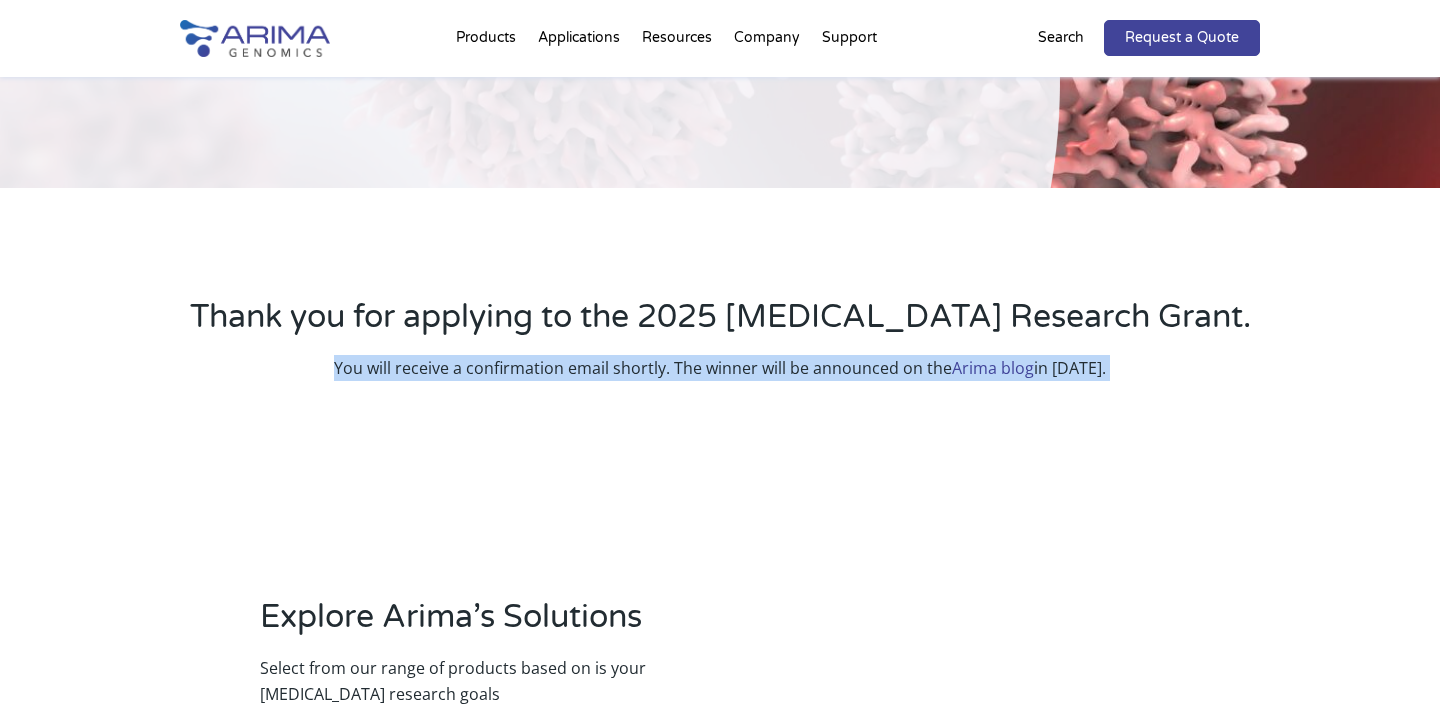 click on "You will receive a confirmation email shortly. The winner will be announced on the  Arima blog  in [DATE]." at bounding box center [720, 368] 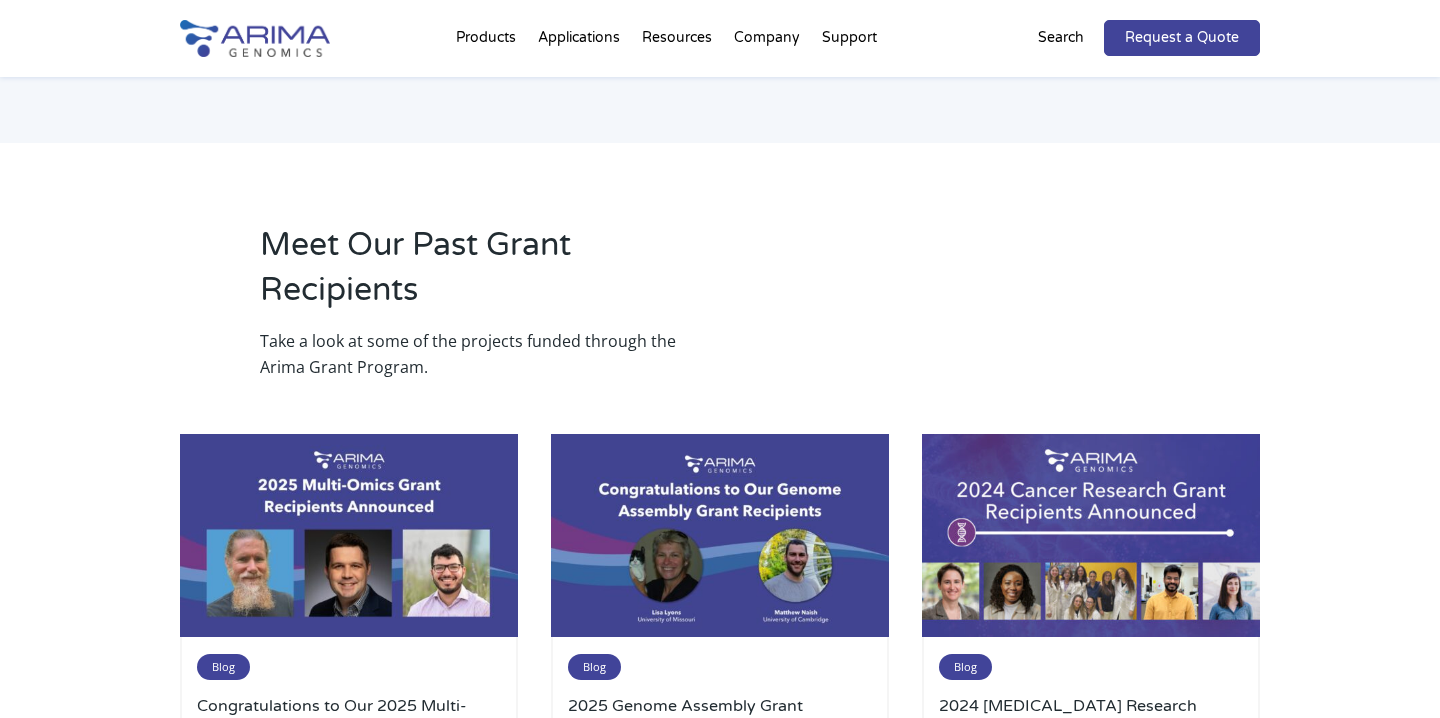 scroll, scrollTop: 2081, scrollLeft: 0, axis: vertical 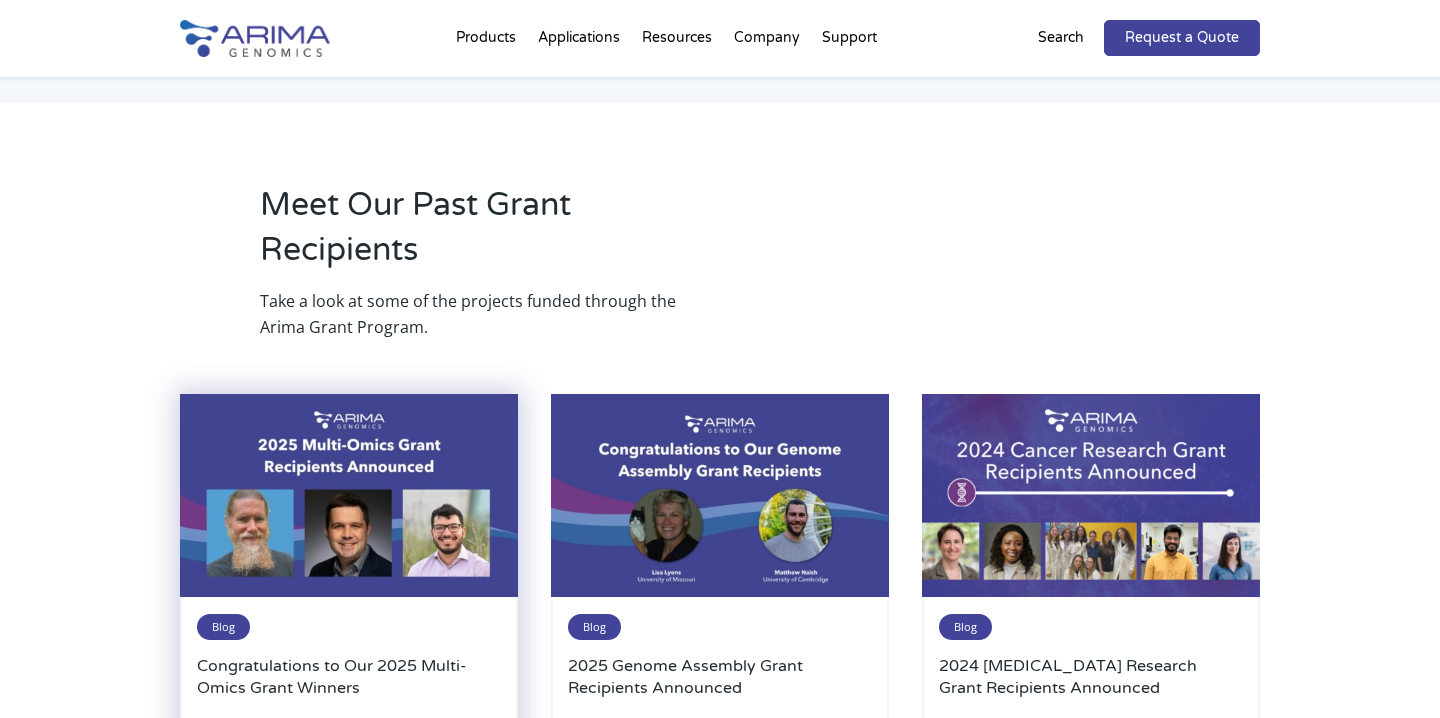 click on "Congratulations to Our 2025 Multi-Omics Grant Winners" at bounding box center (349, 688) 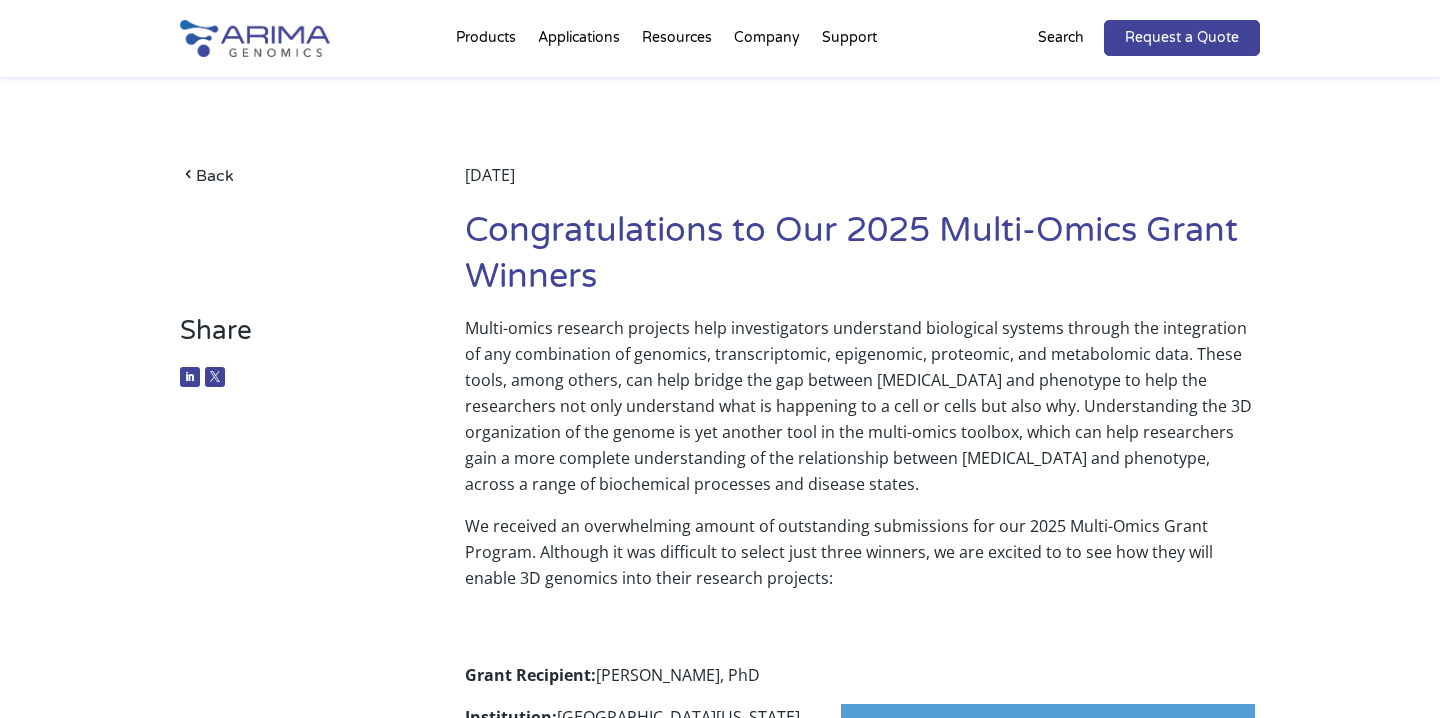 scroll, scrollTop: 0, scrollLeft: 0, axis: both 